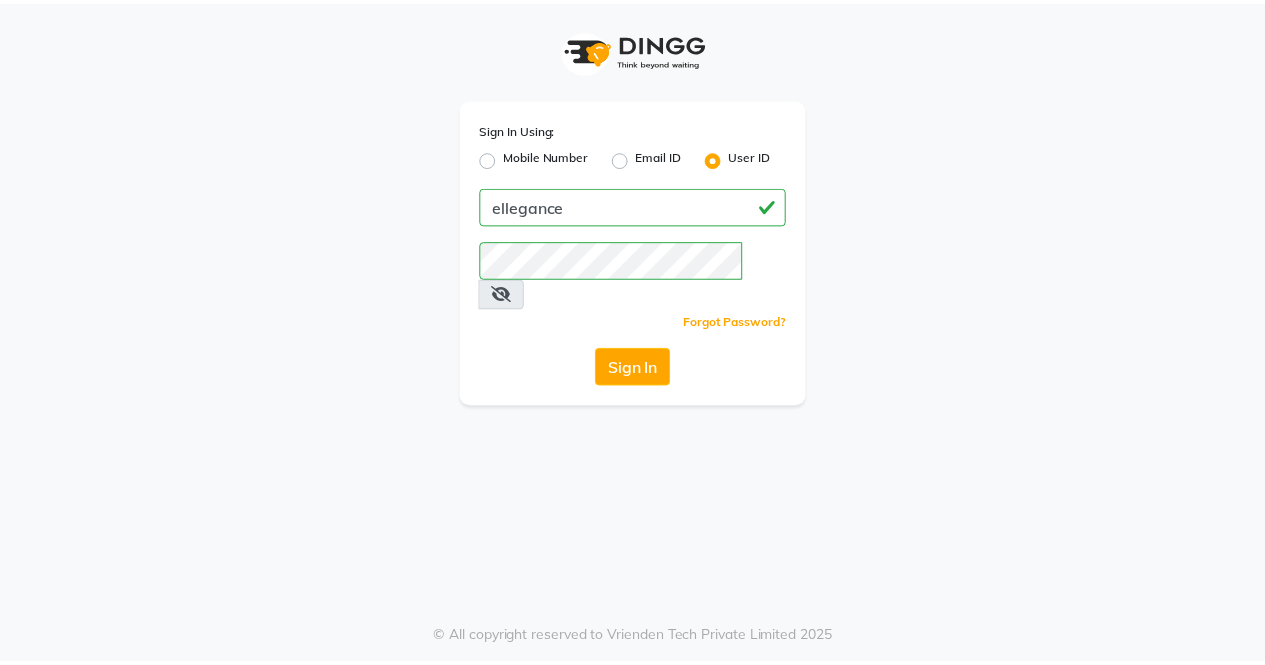 scroll, scrollTop: 0, scrollLeft: 0, axis: both 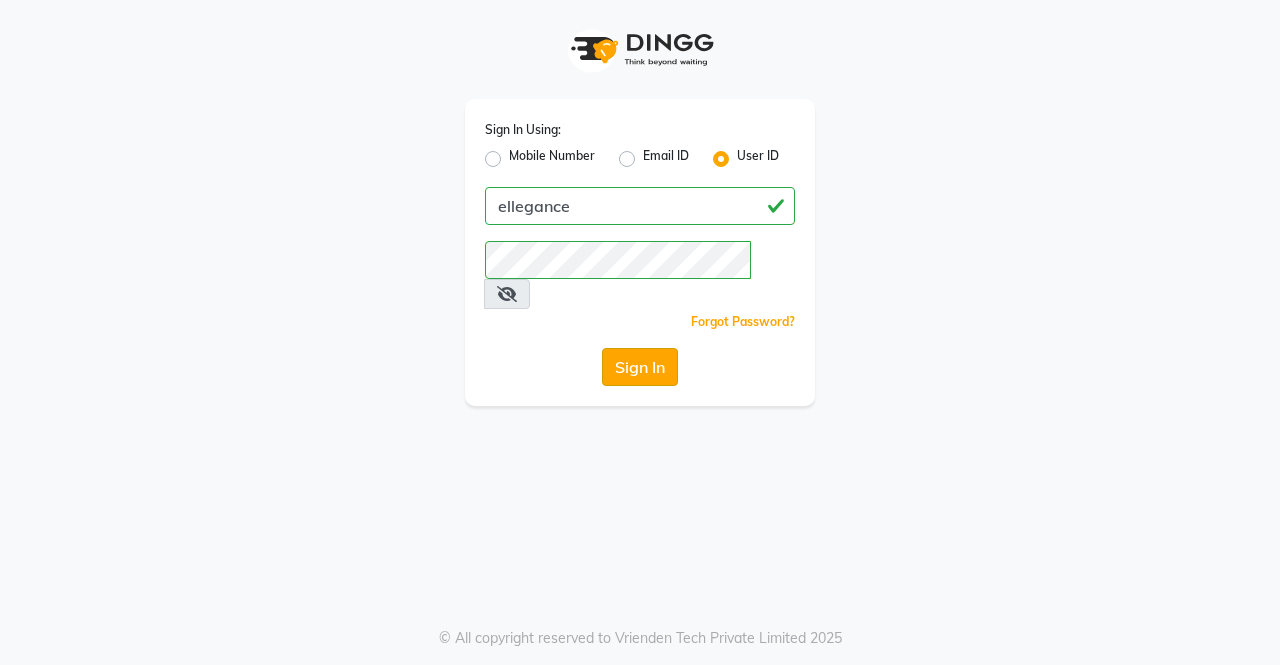 click on "Sign In" 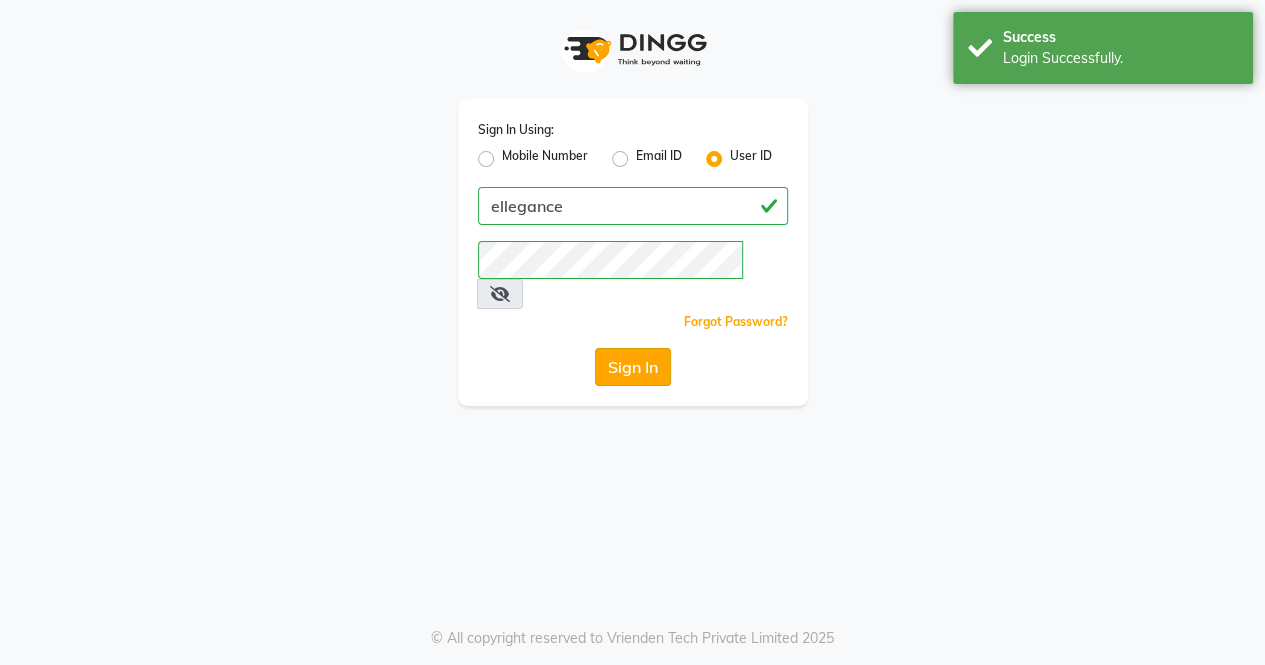 click on "Sign In Using: Mobile Number Email ID User ID ellegance  Remember me Forgot Password?  Sign In" 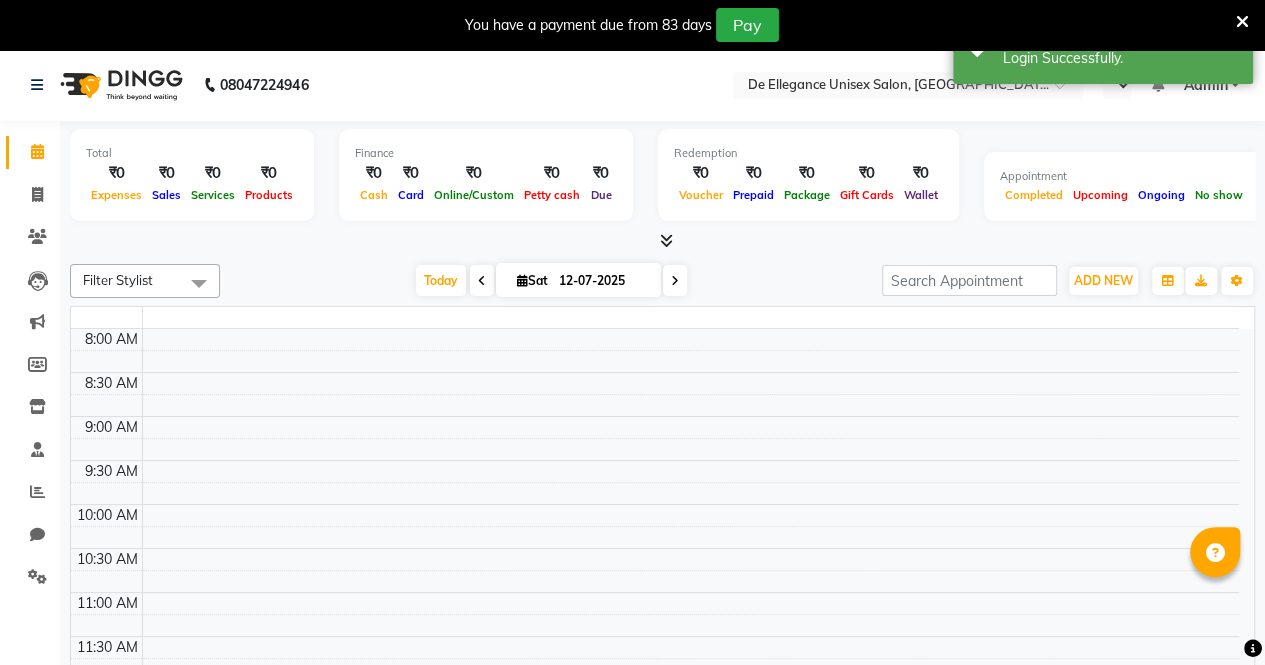 select on "en" 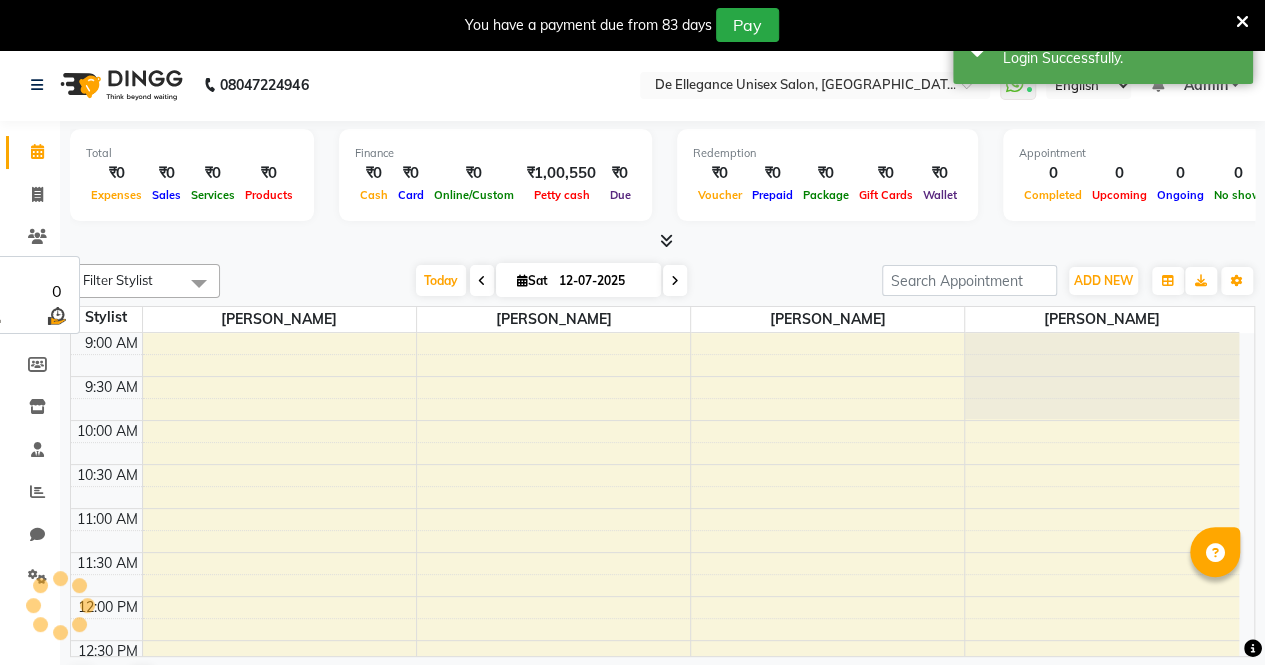 scroll, scrollTop: 0, scrollLeft: 0, axis: both 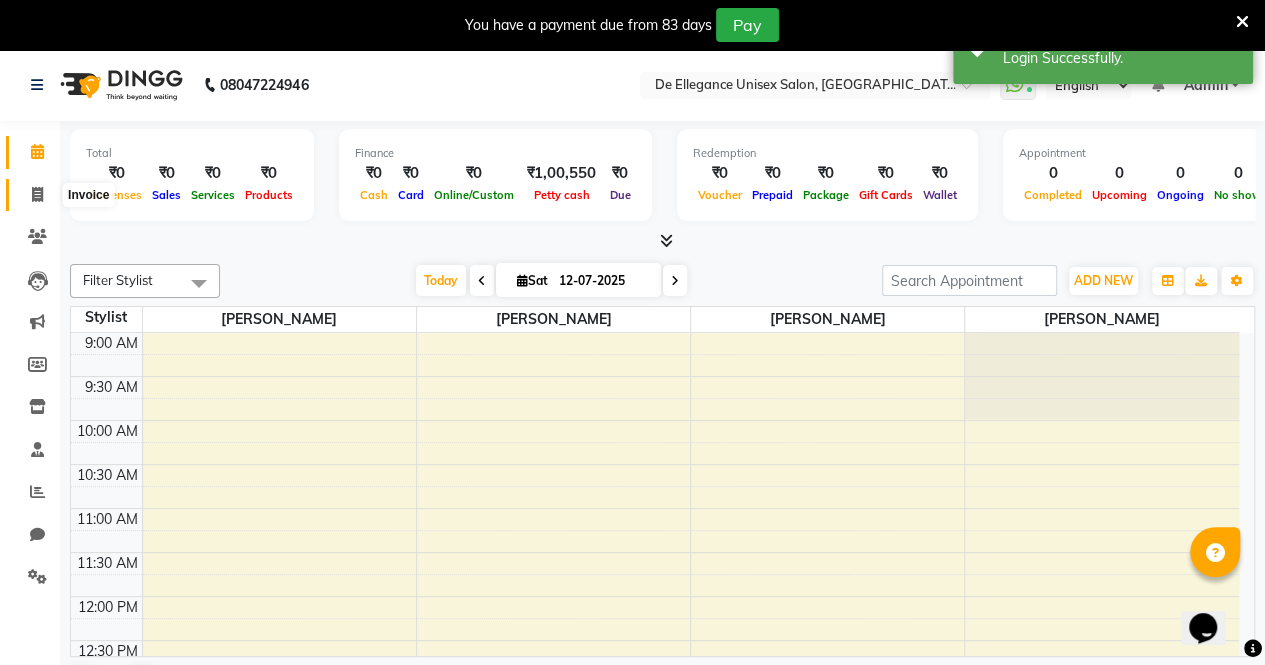 click 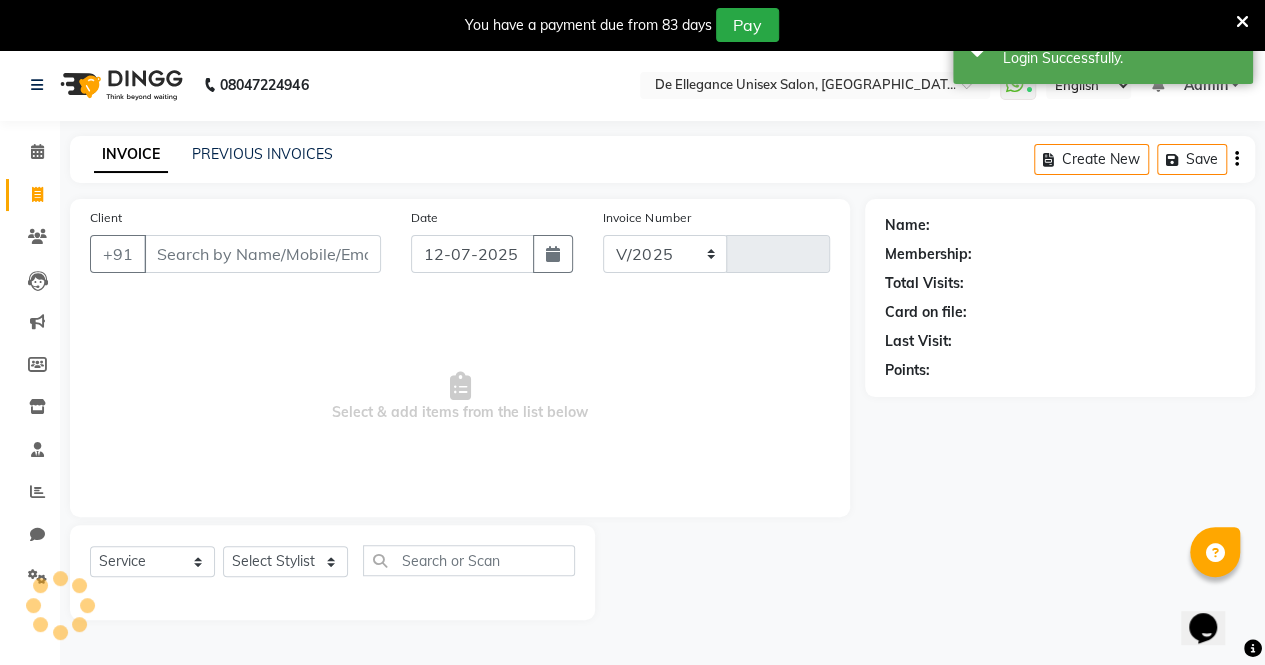 select on "7945" 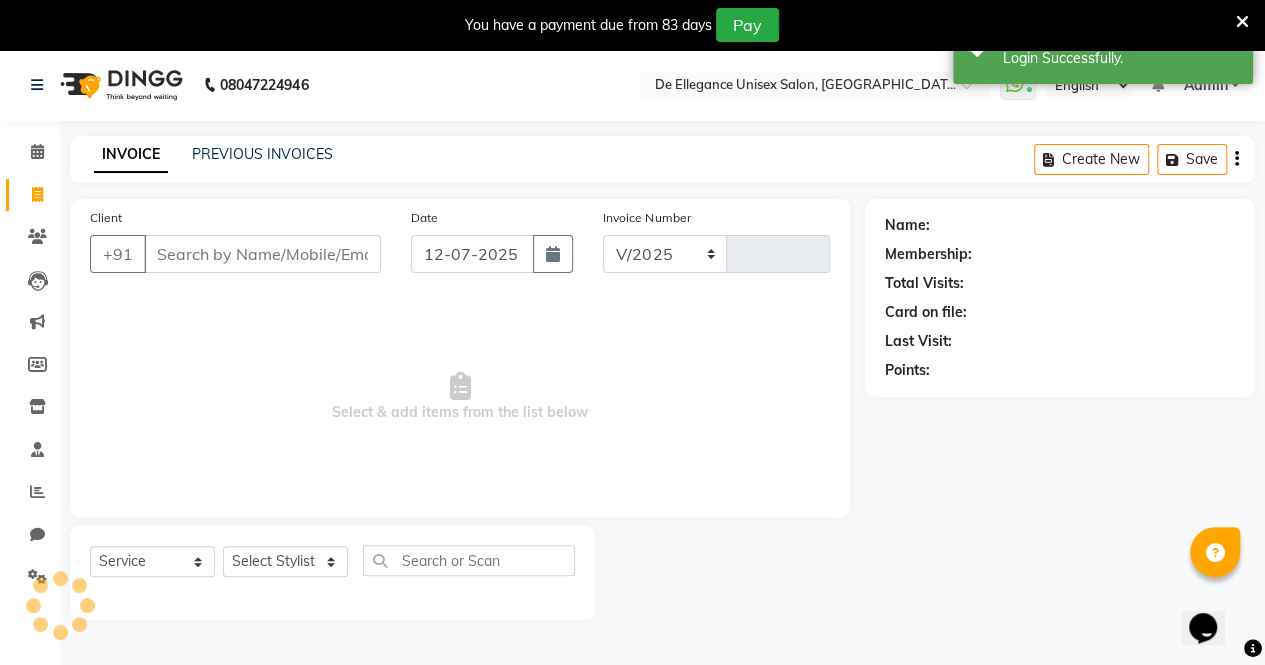 type on "0755" 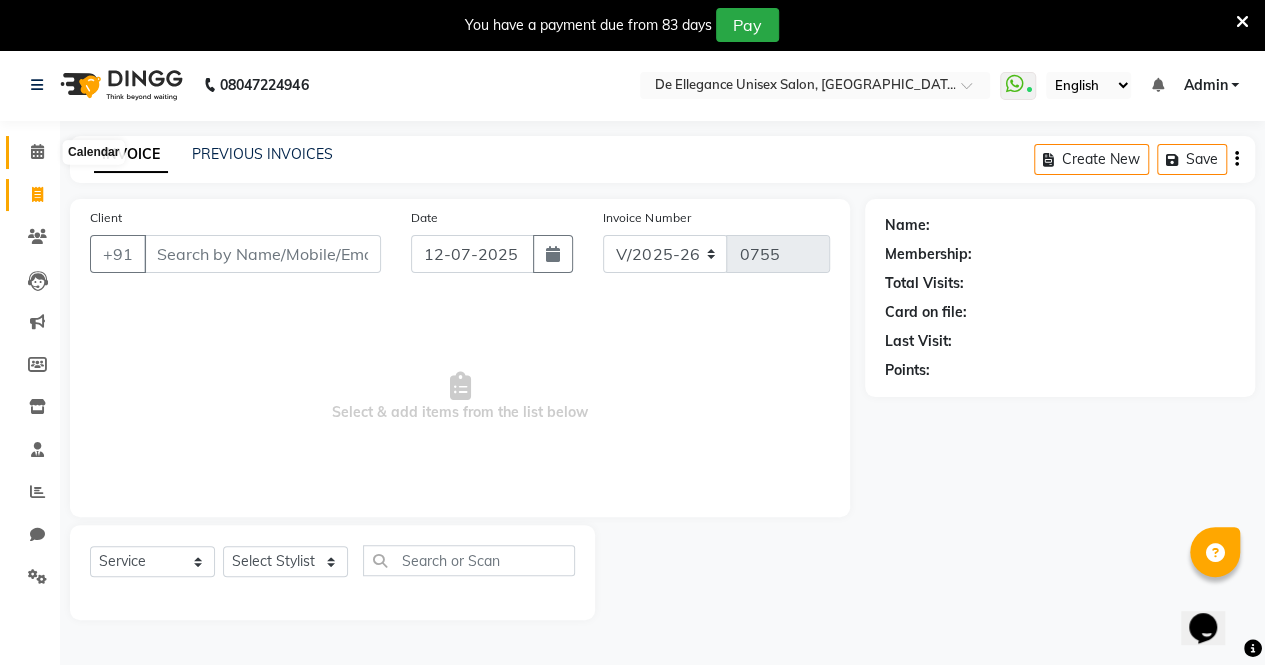 click 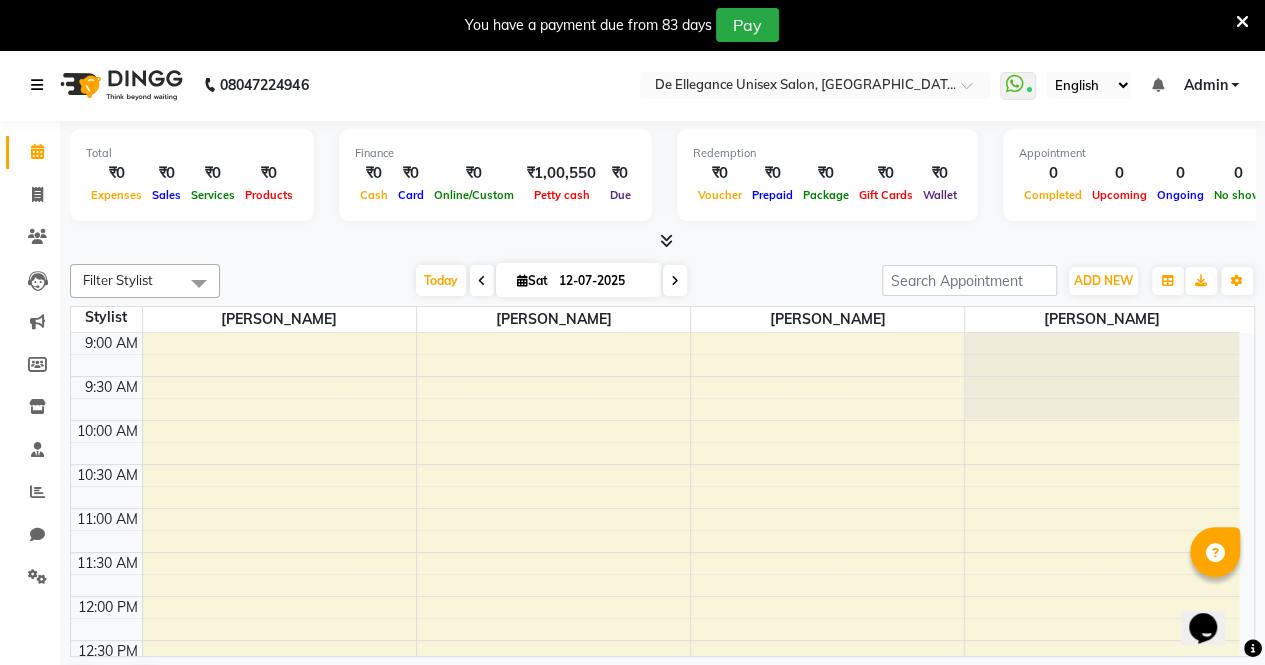 click at bounding box center [37, 85] 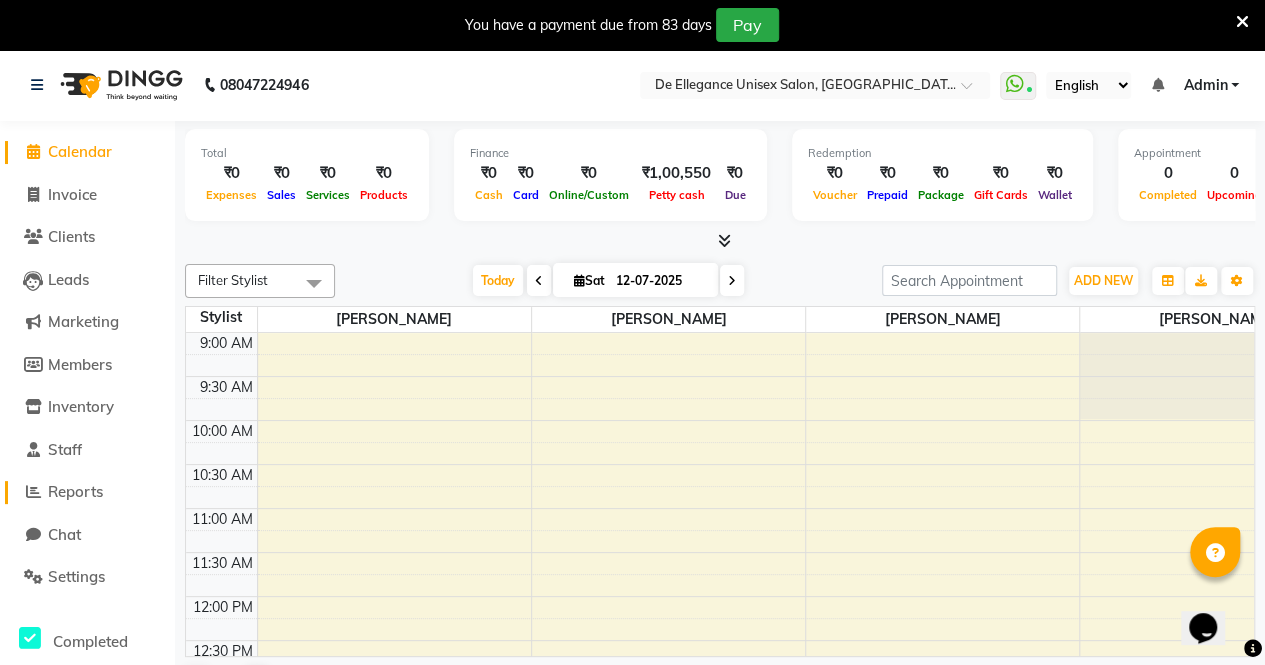click on "Reports" 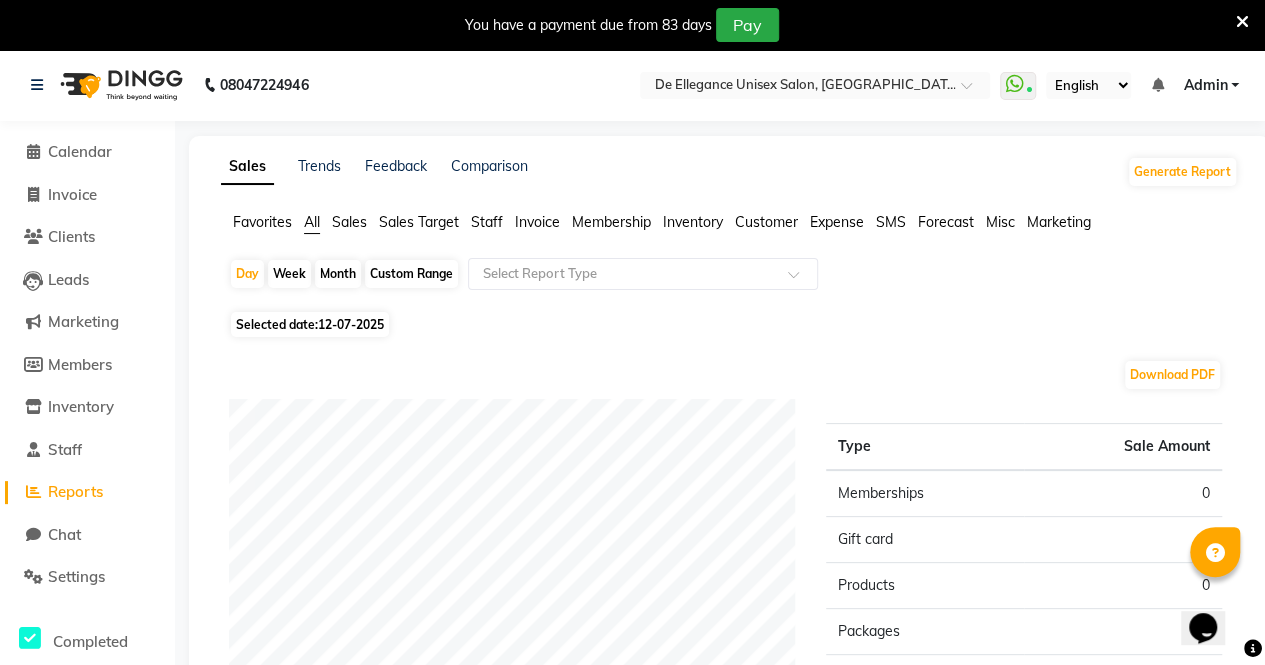click on "Month" 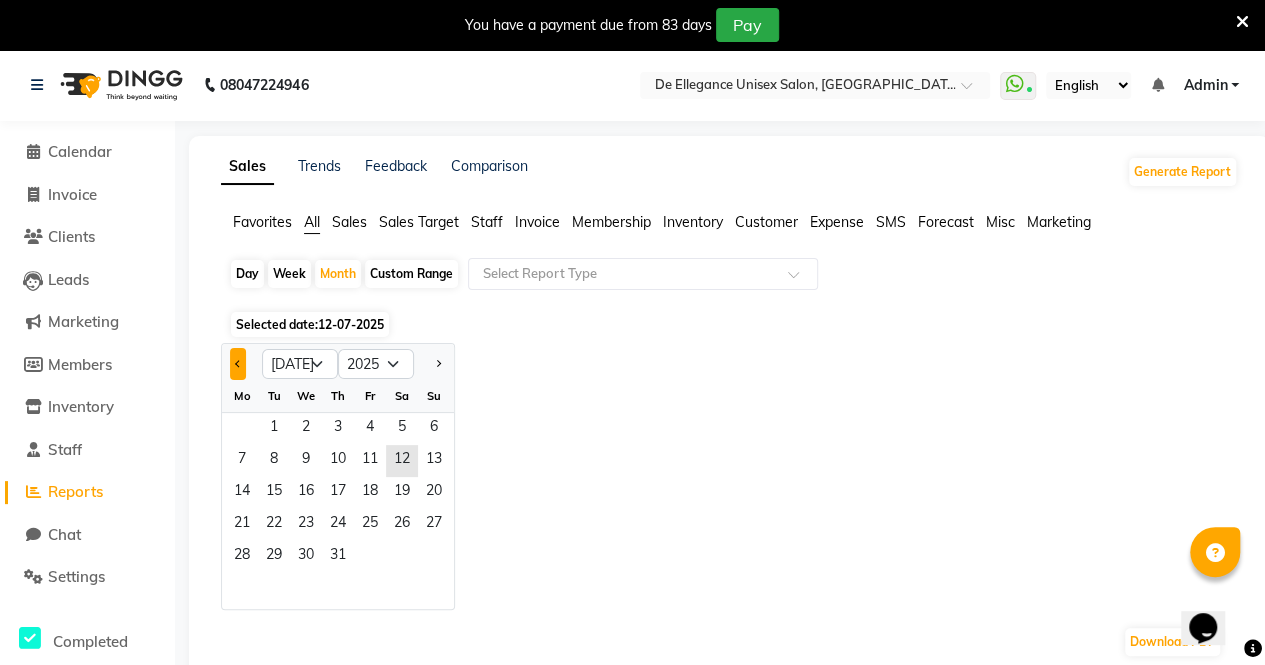 click 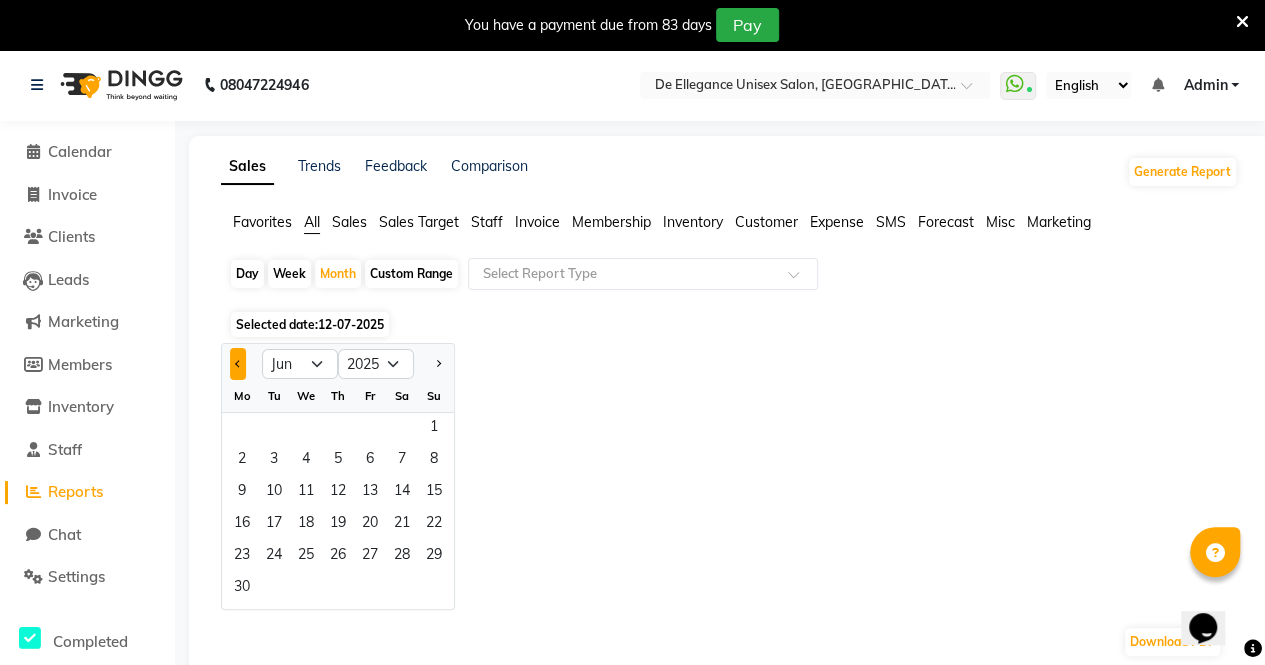 click 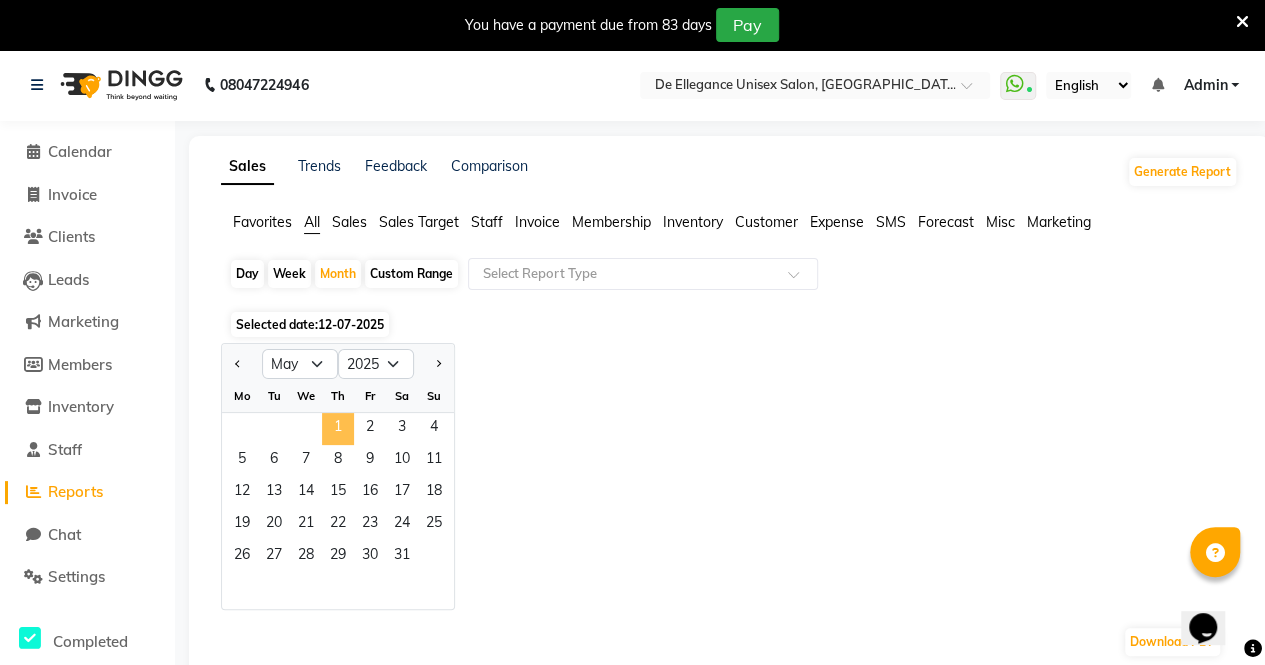 click on "1" 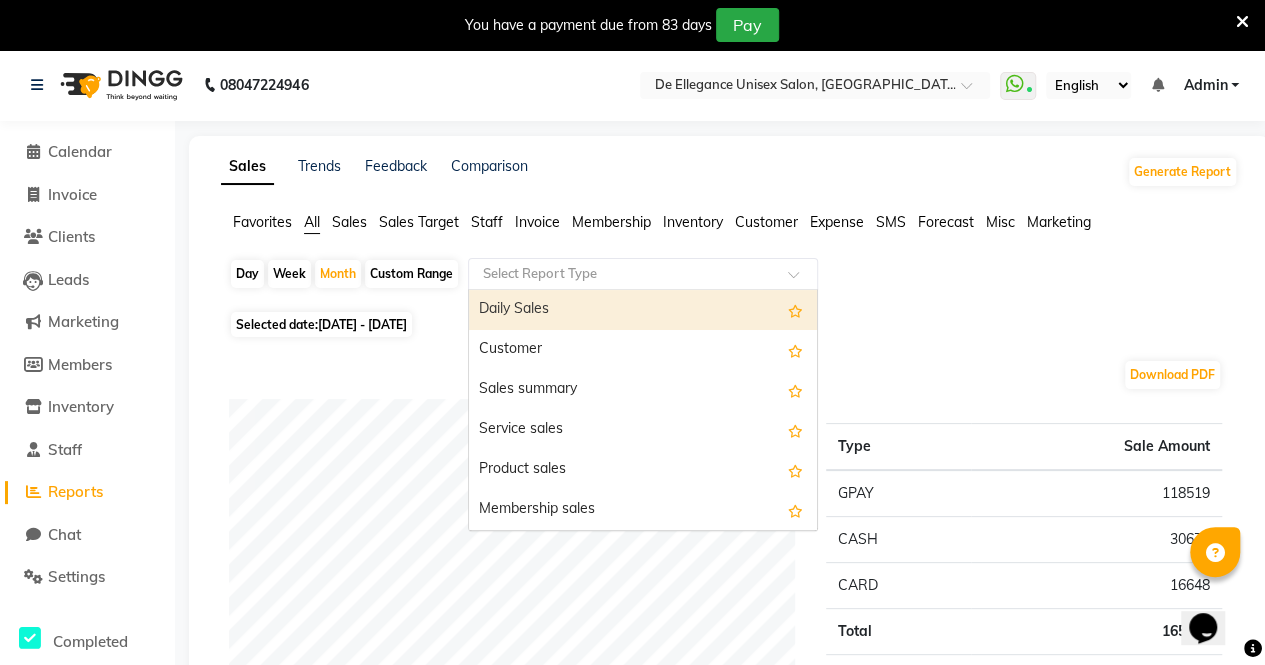 click 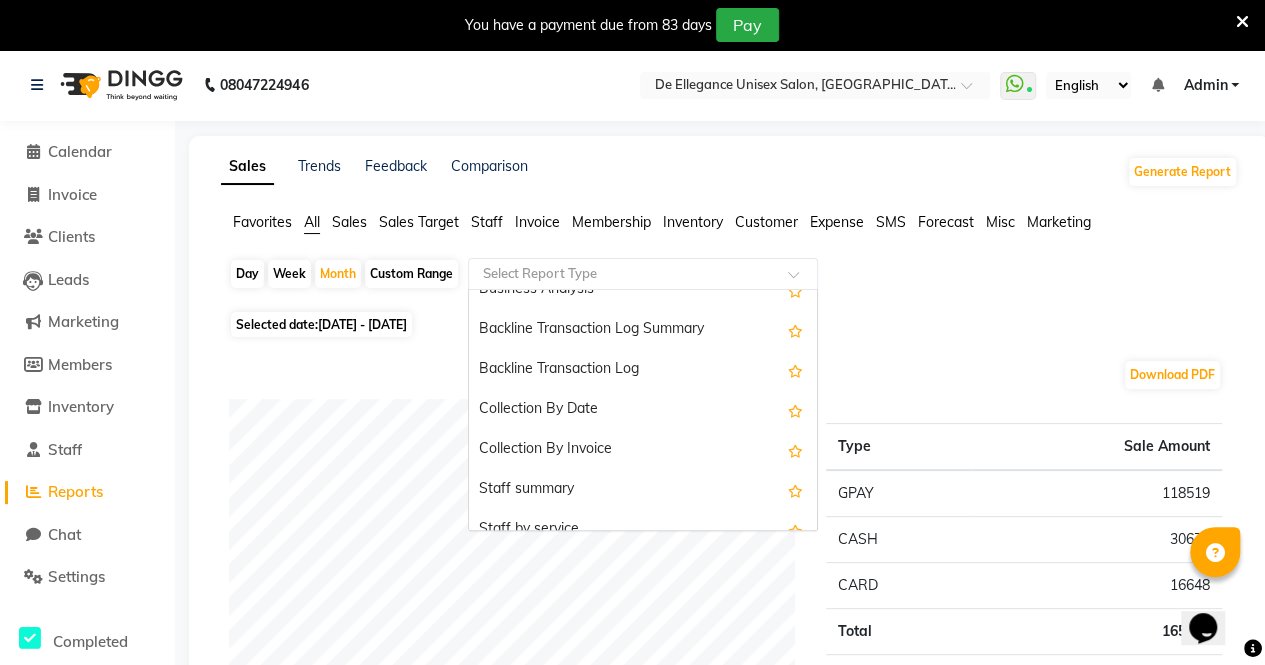 scroll, scrollTop: 0, scrollLeft: 0, axis: both 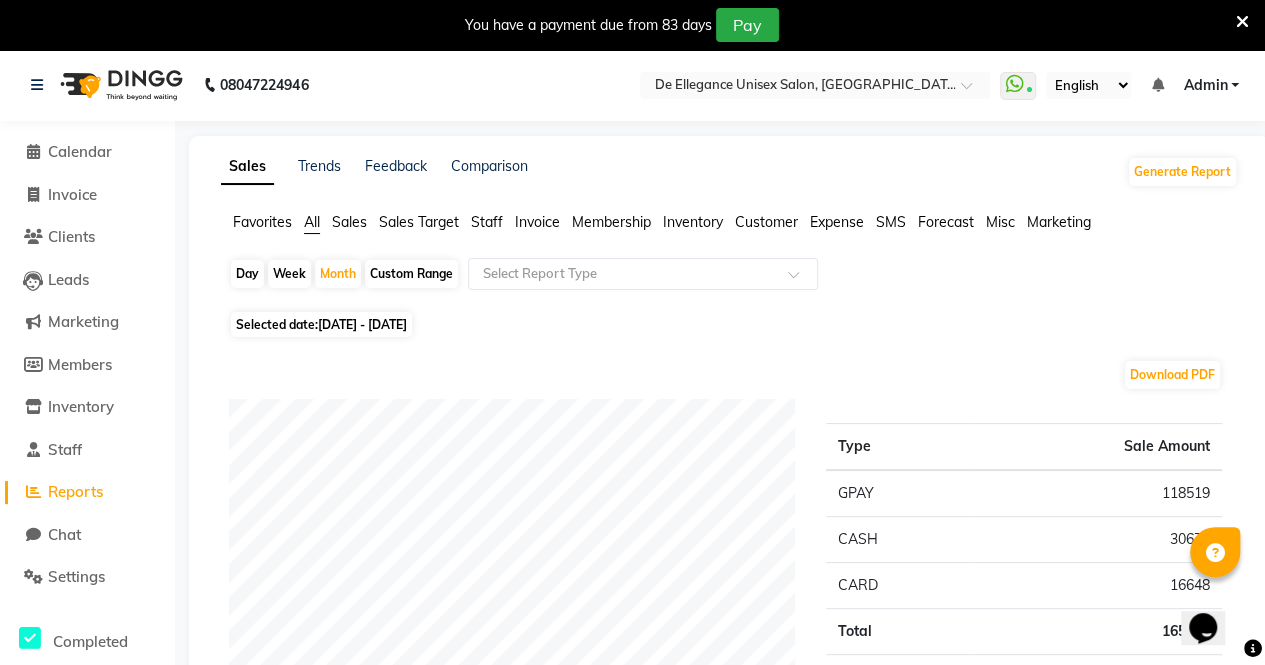 click on "Selected date:  [DATE] - [DATE]" 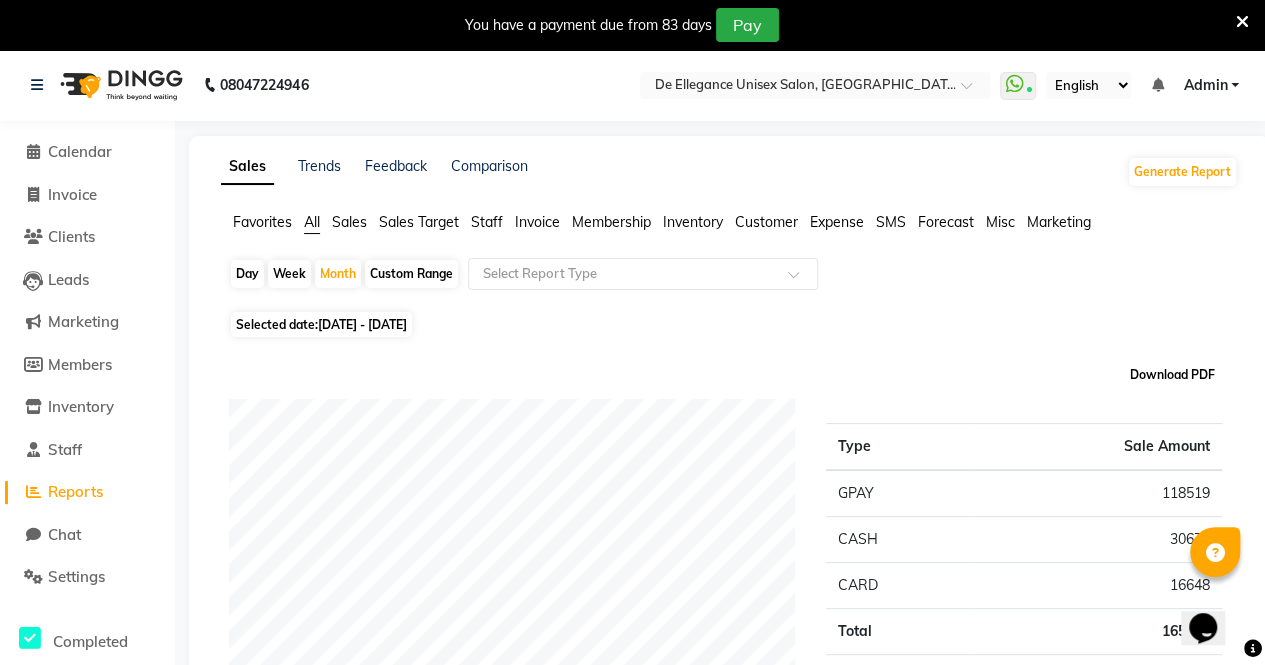 click on "Download PDF" 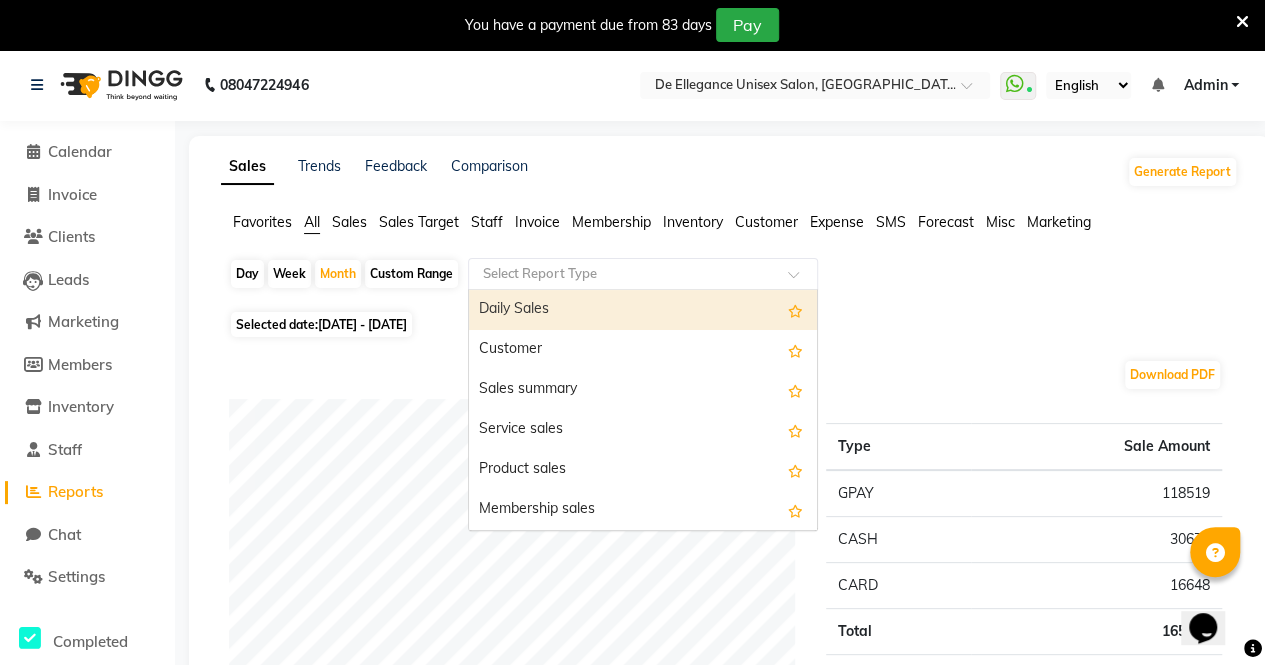 click 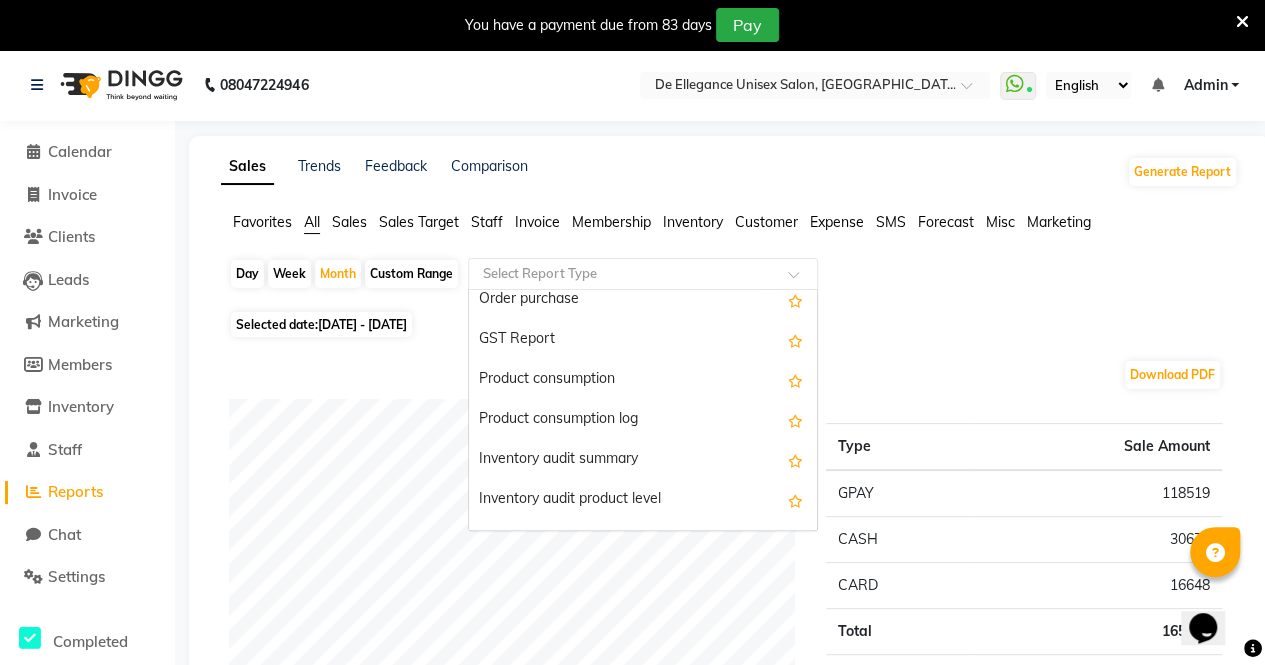 scroll, scrollTop: 2820, scrollLeft: 0, axis: vertical 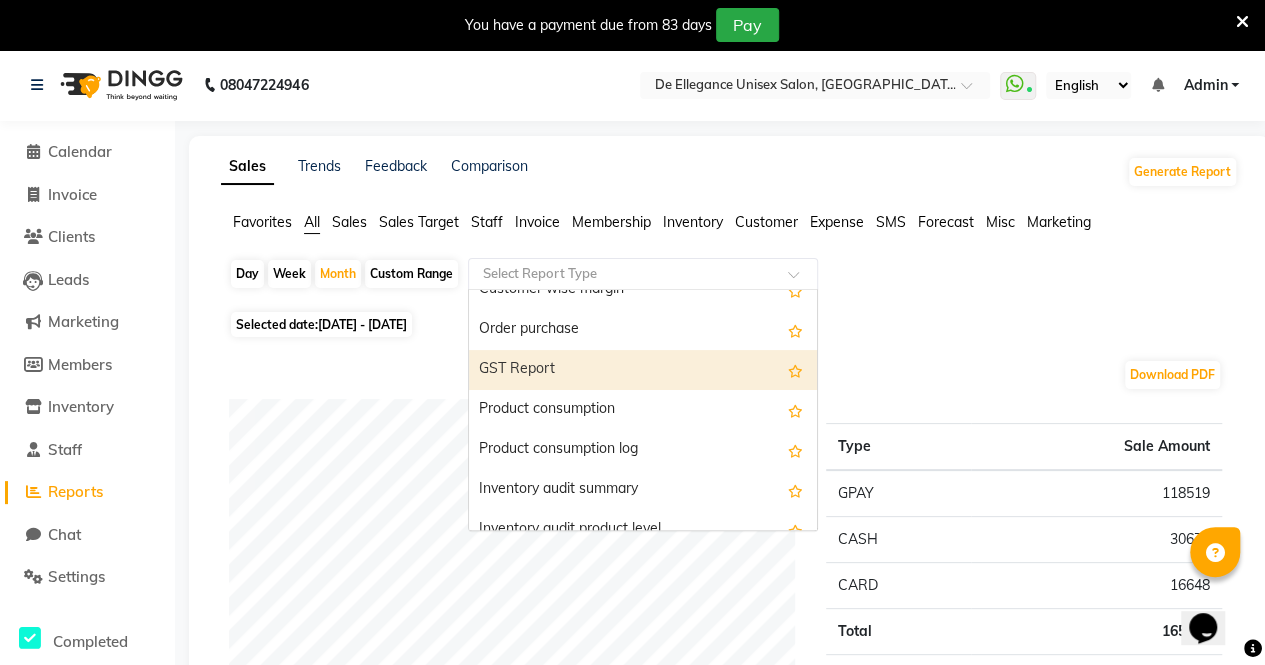 click on "GST Report" at bounding box center [643, 370] 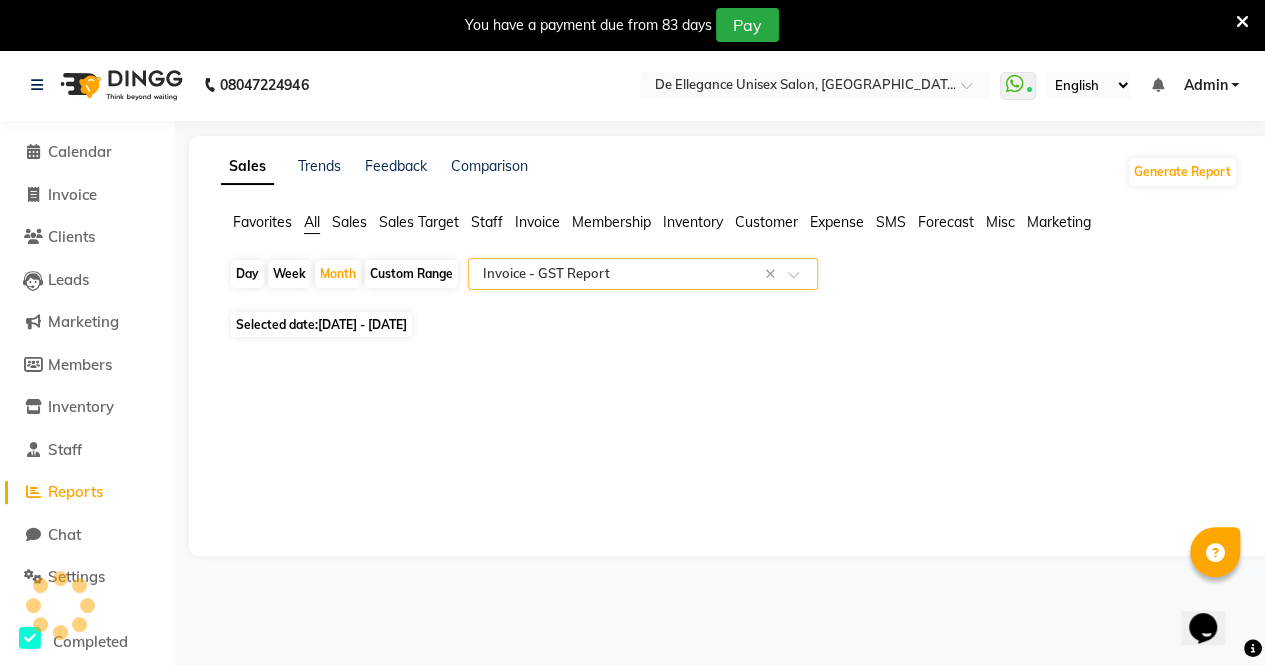 select on "full_report" 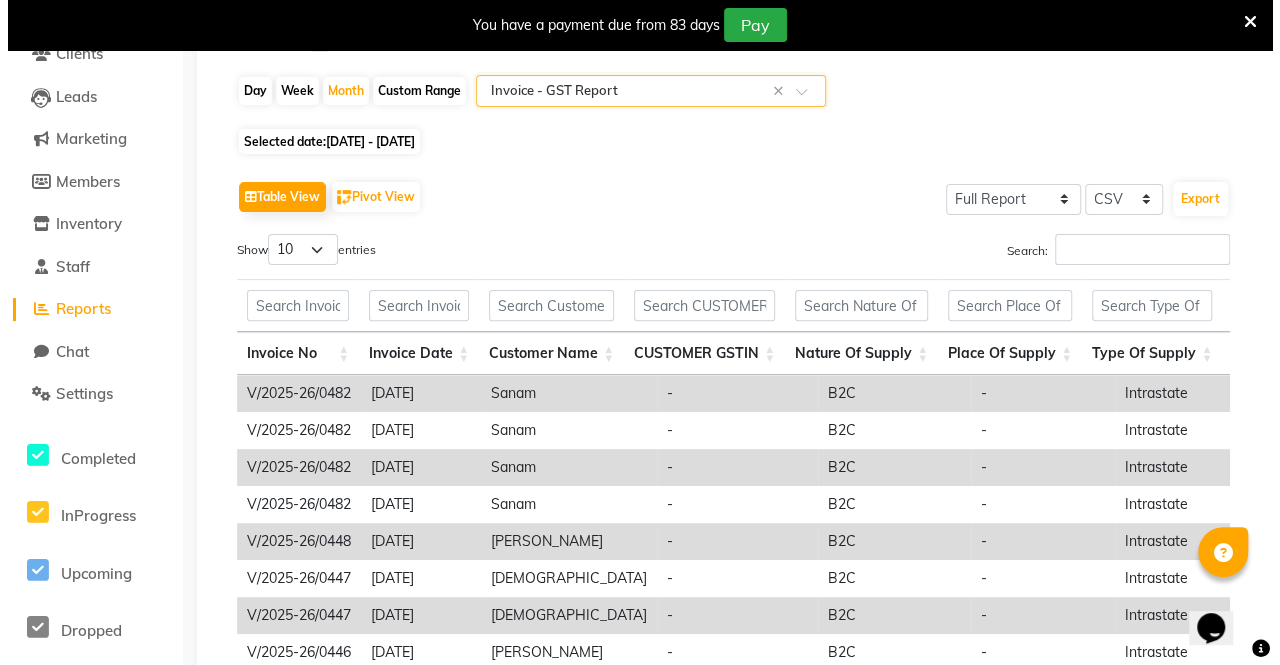 scroll, scrollTop: 177, scrollLeft: 0, axis: vertical 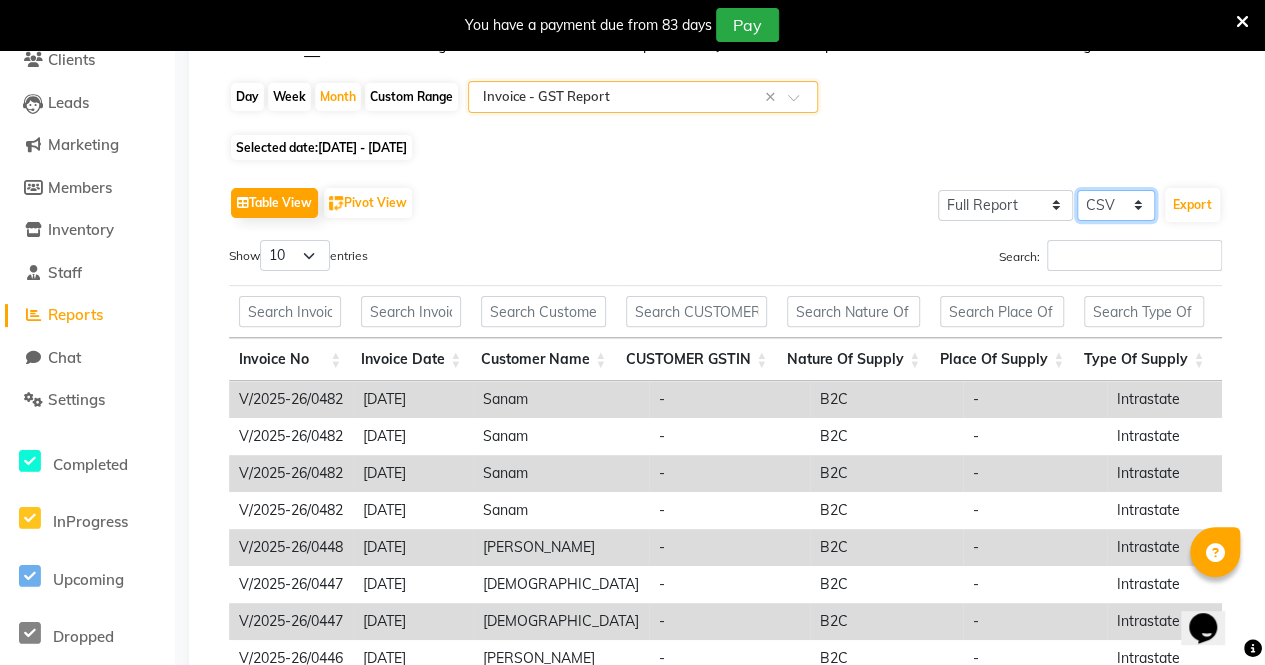 click on "Select CSV PDF" 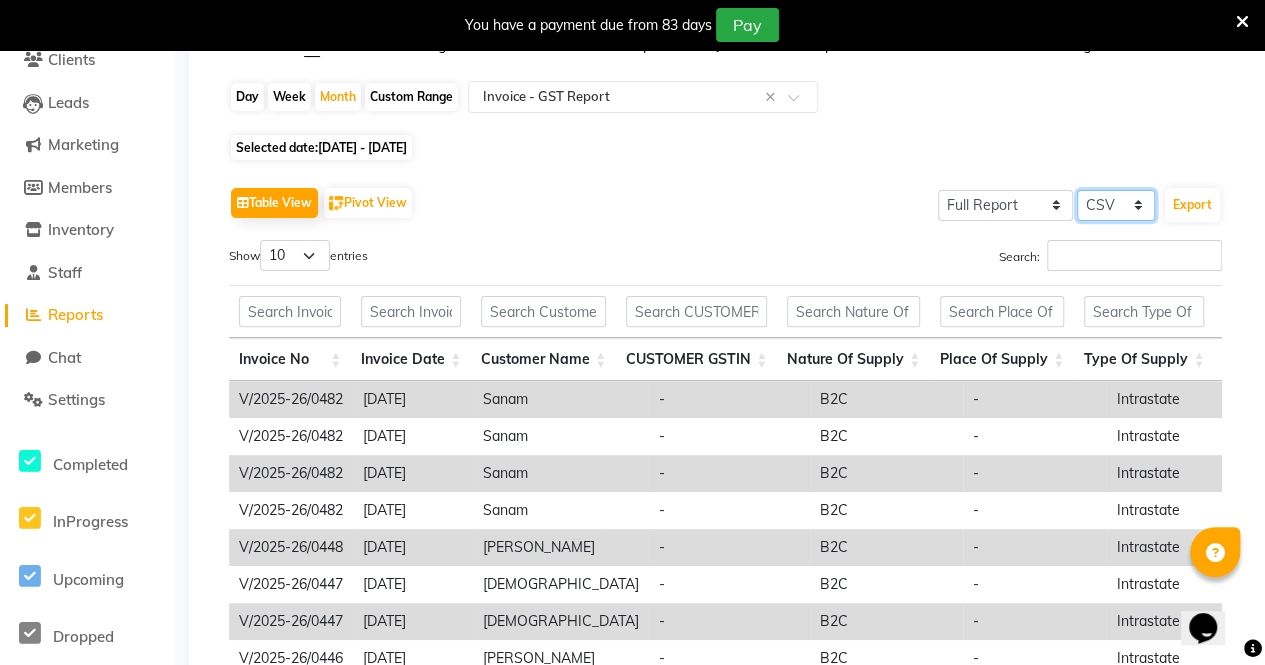 select on "pdf" 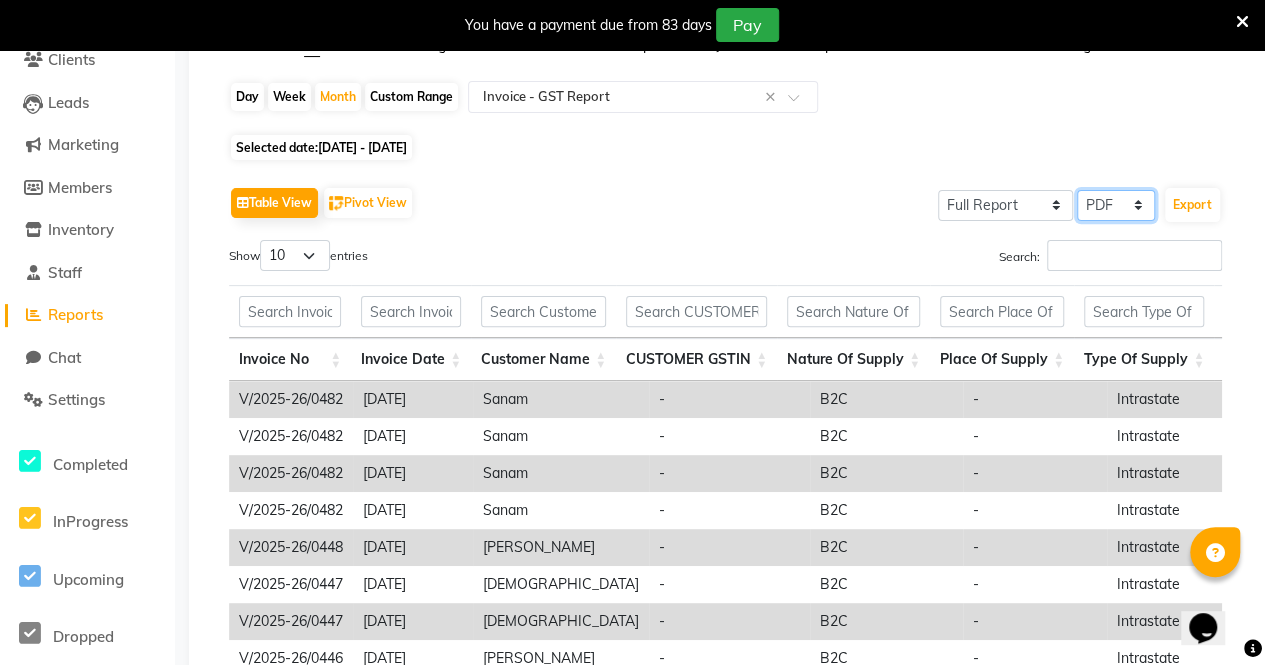 click on "Select CSV PDF" 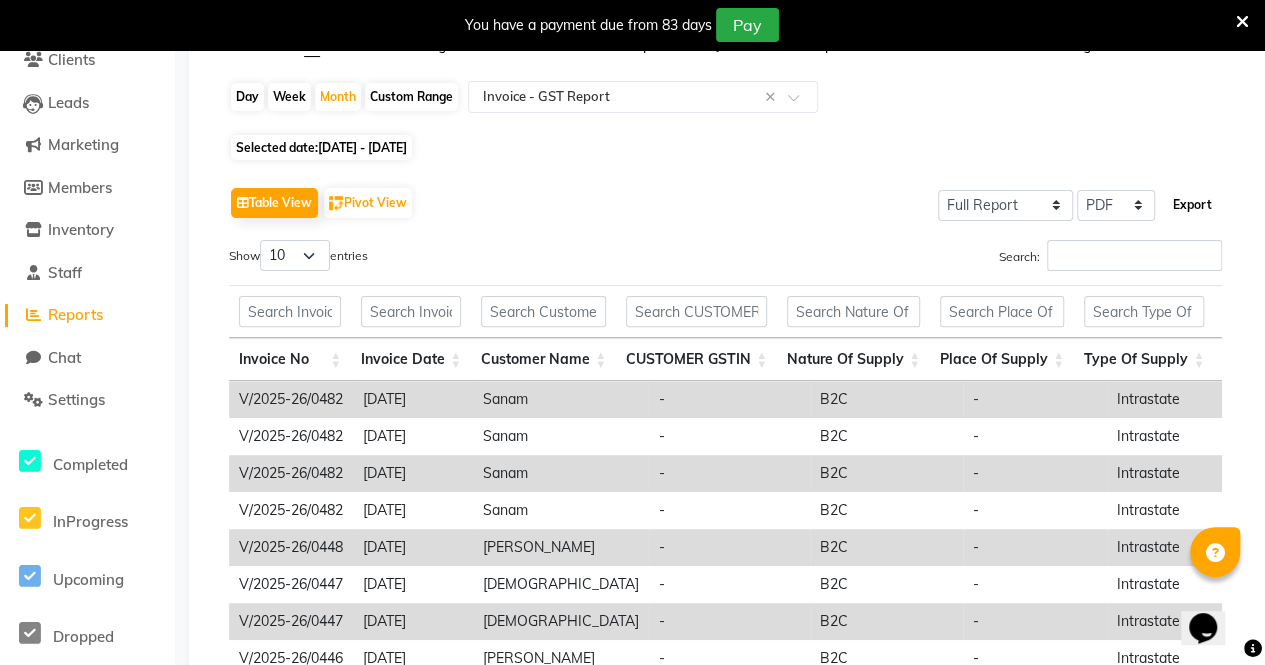 click on "Export" 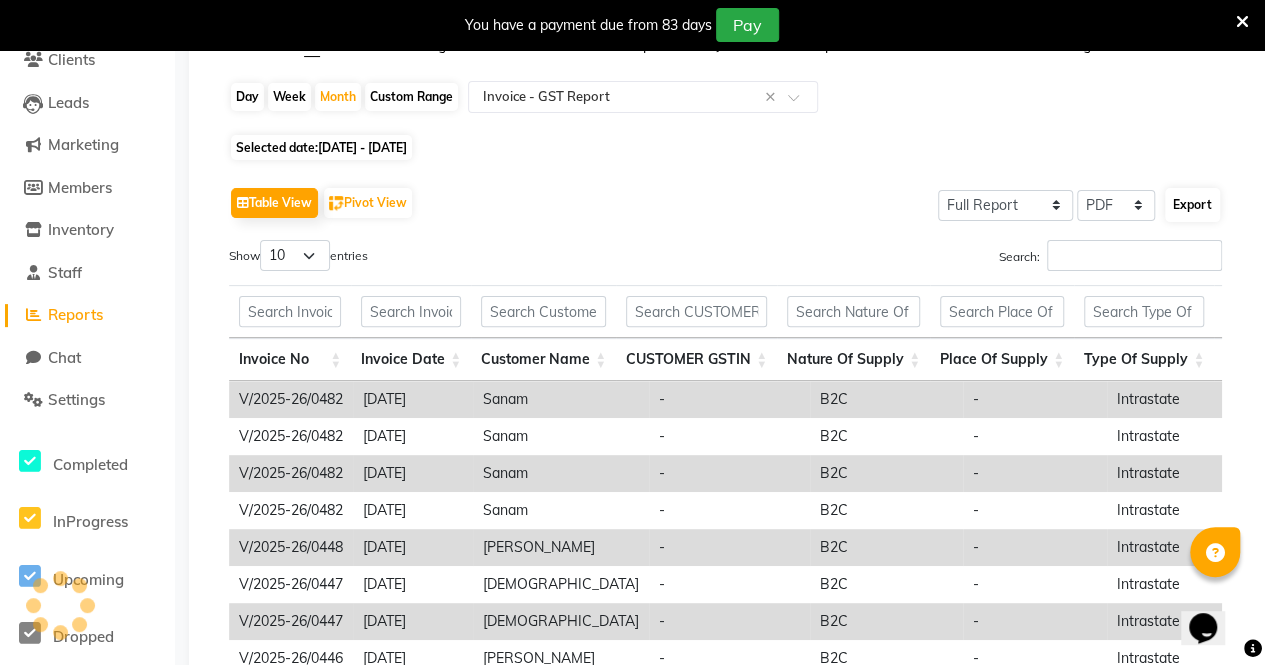 select on "sans-serif" 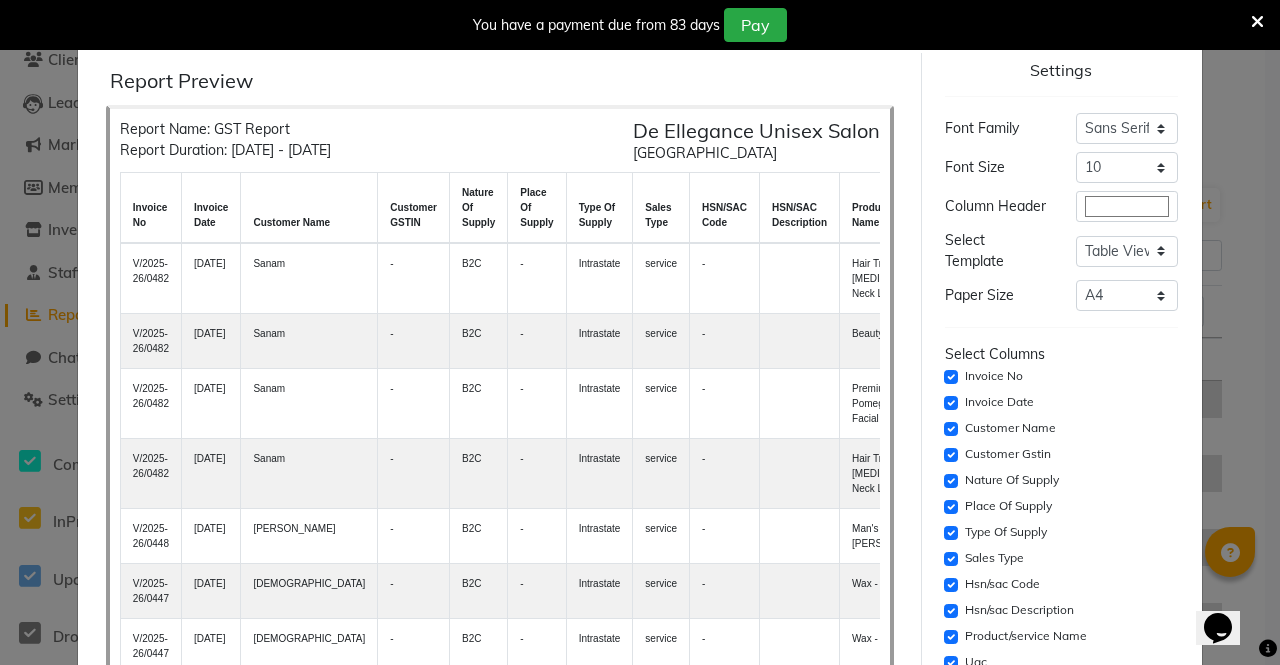 scroll, scrollTop: 4312, scrollLeft: 0, axis: vertical 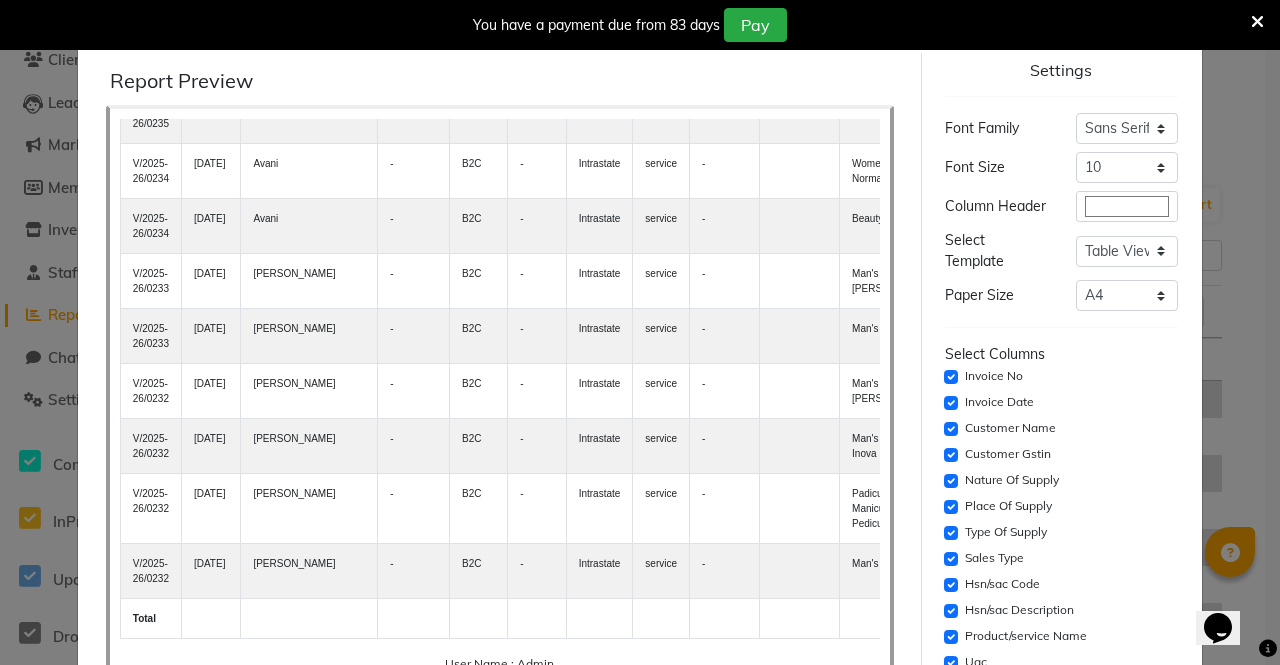 click at bounding box center [1257, 22] 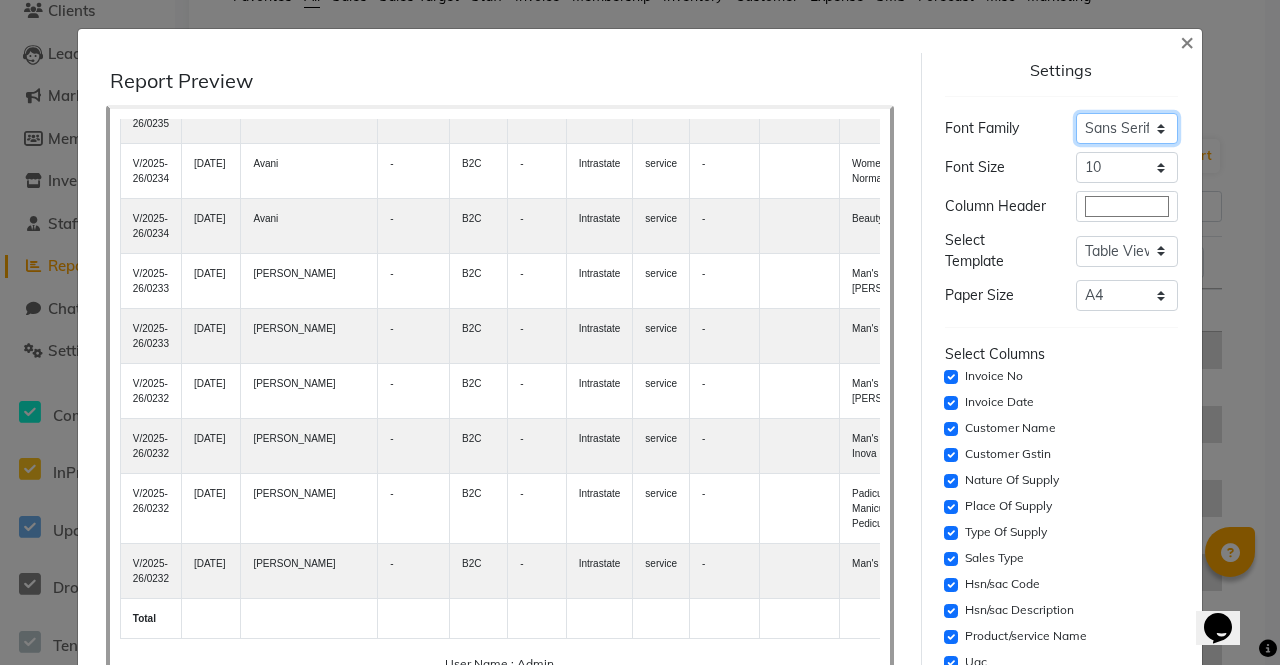 click on "Select Sans Serif Monospace Serif" 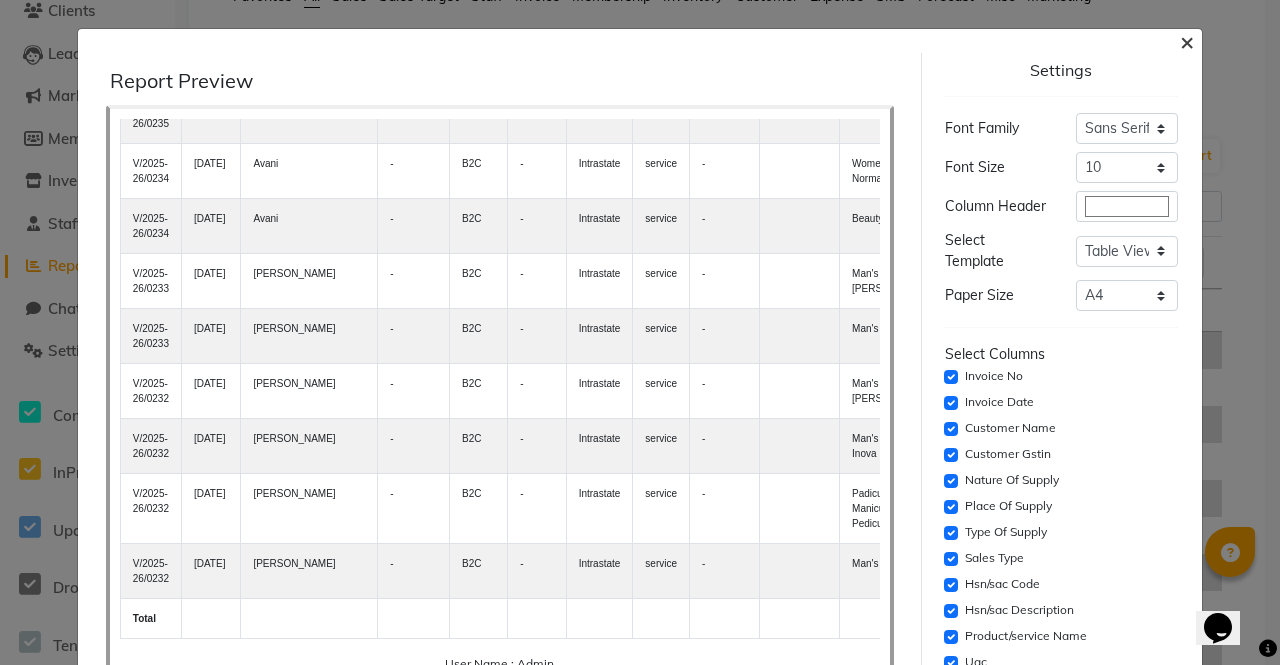 click on "×" 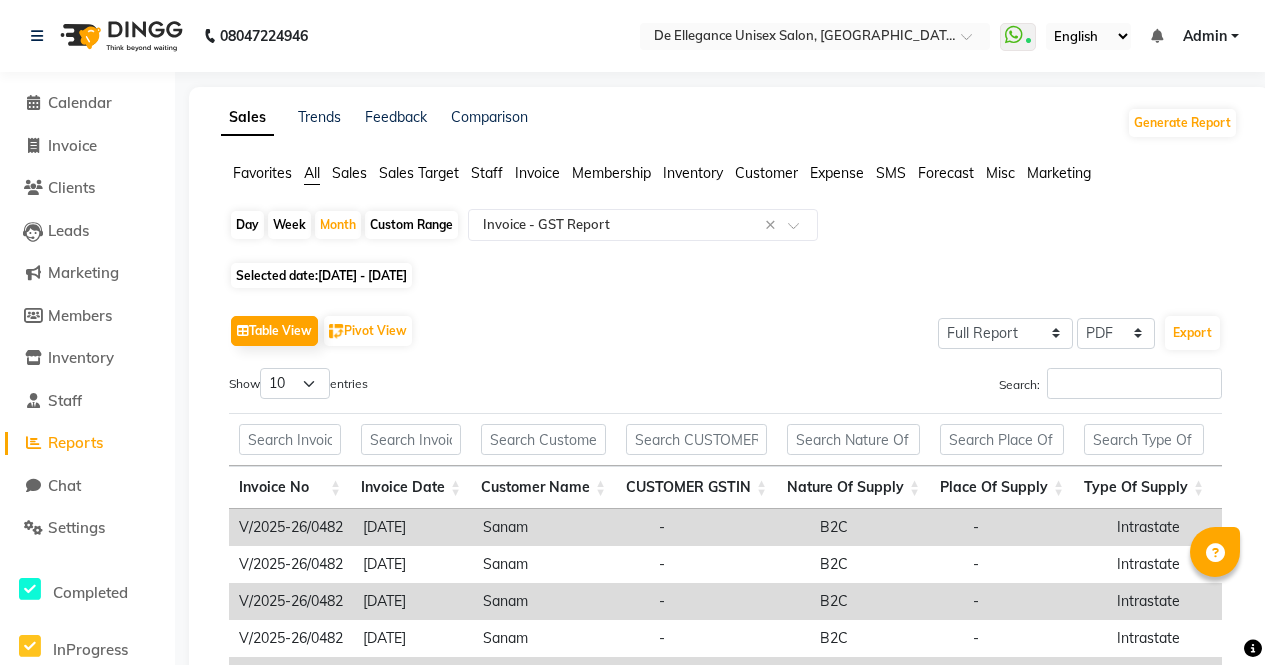 select on "full_report" 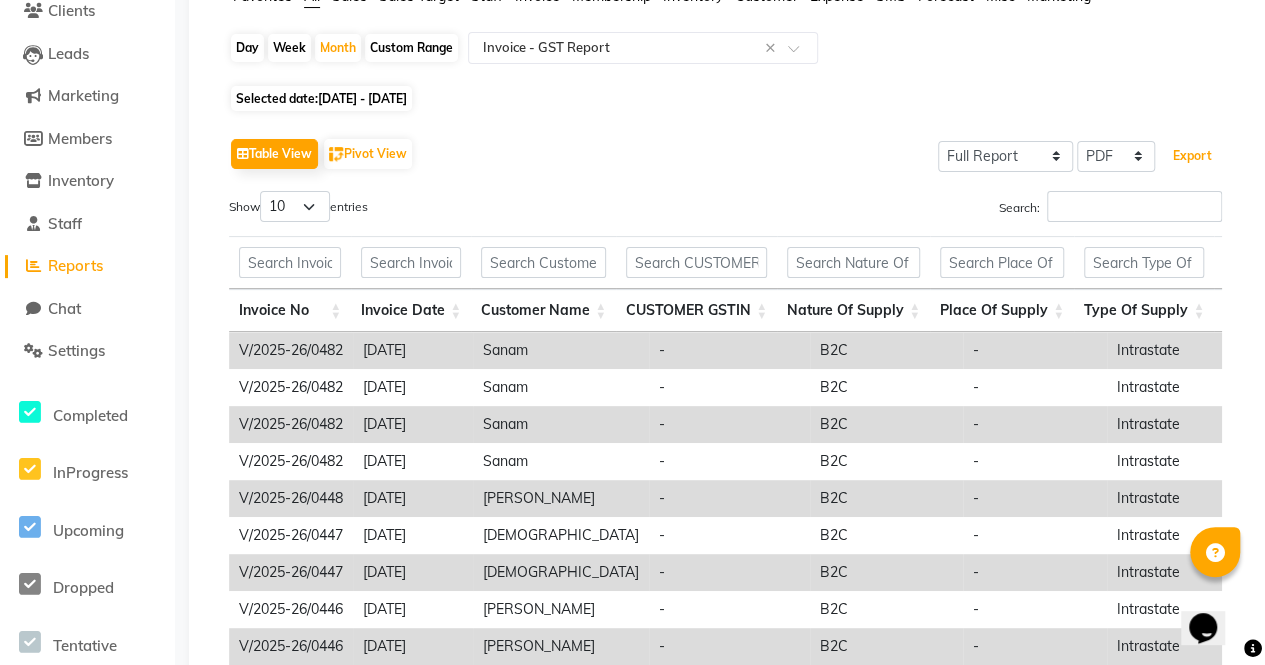 scroll, scrollTop: 0, scrollLeft: 0, axis: both 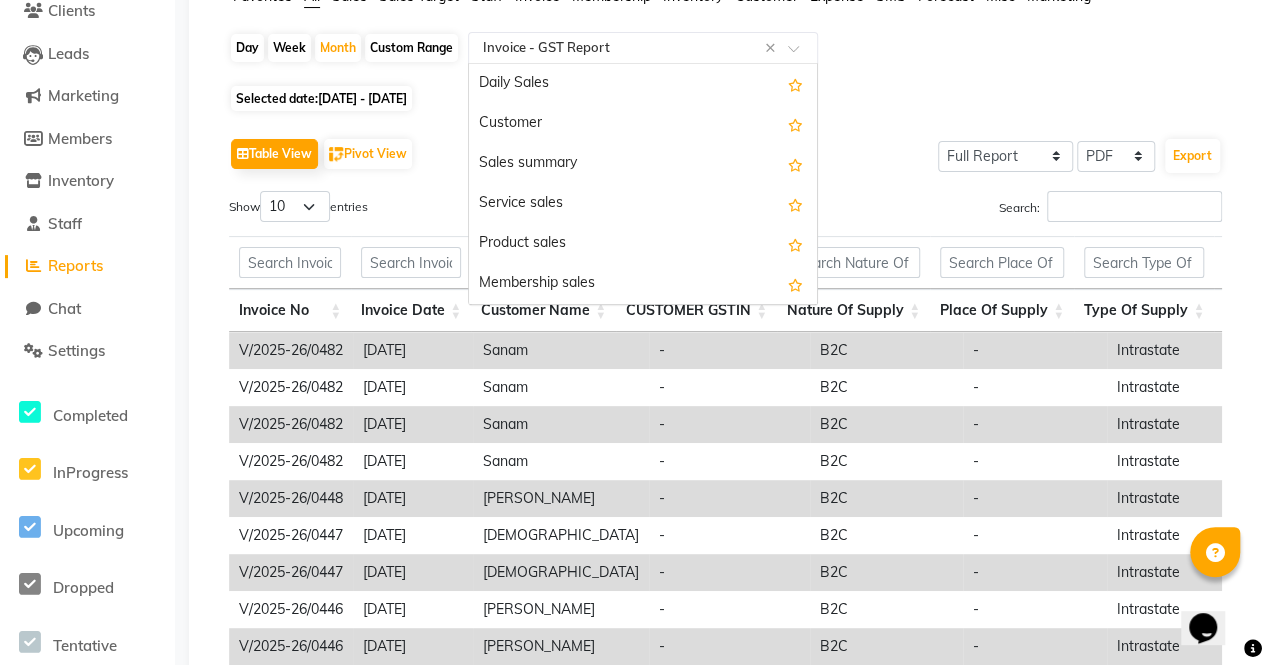click 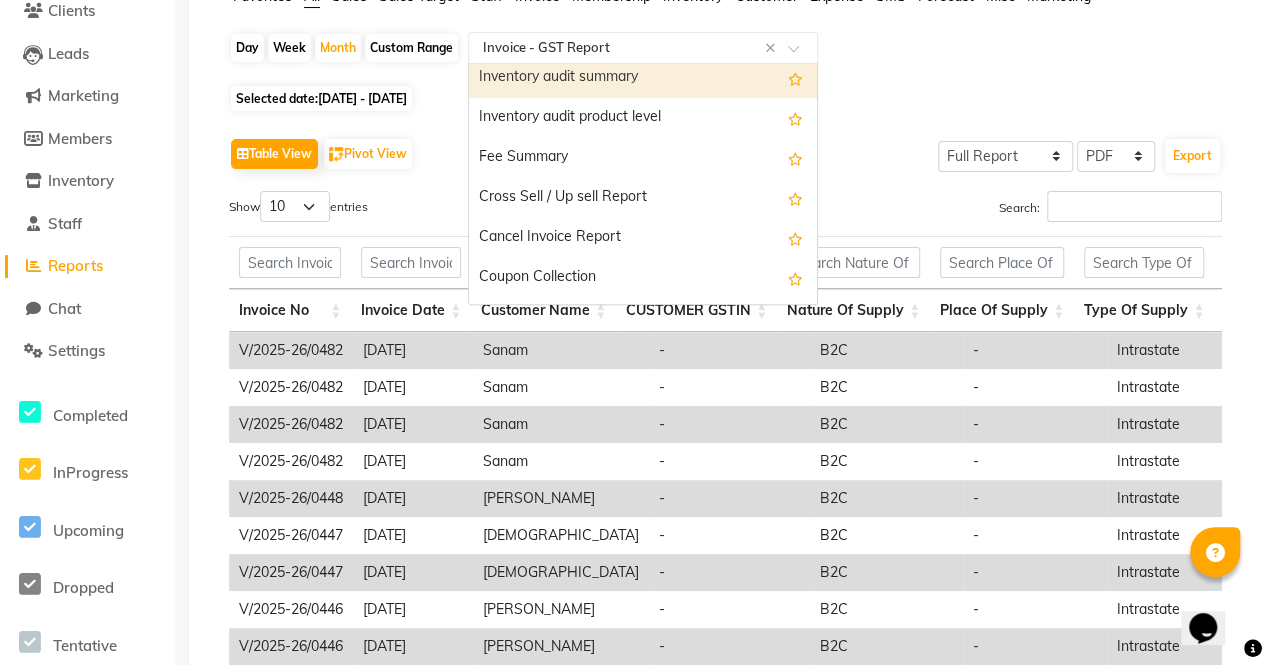 scroll, scrollTop: 3035, scrollLeft: 0, axis: vertical 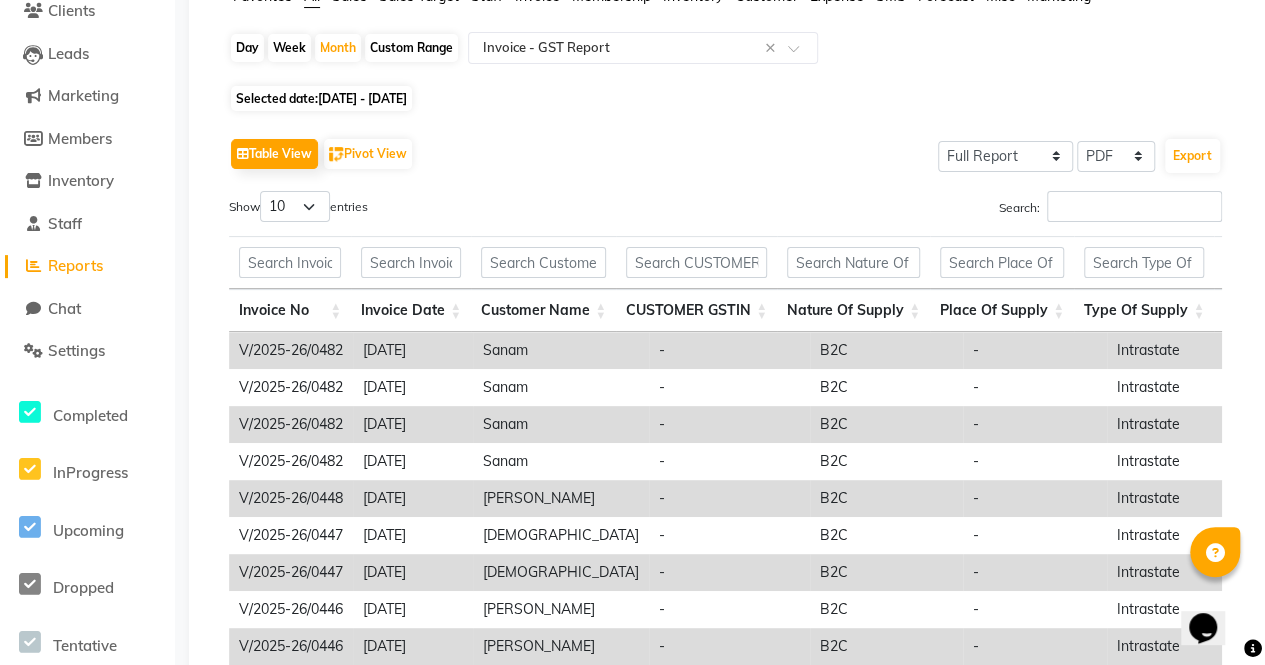click on "Reports" 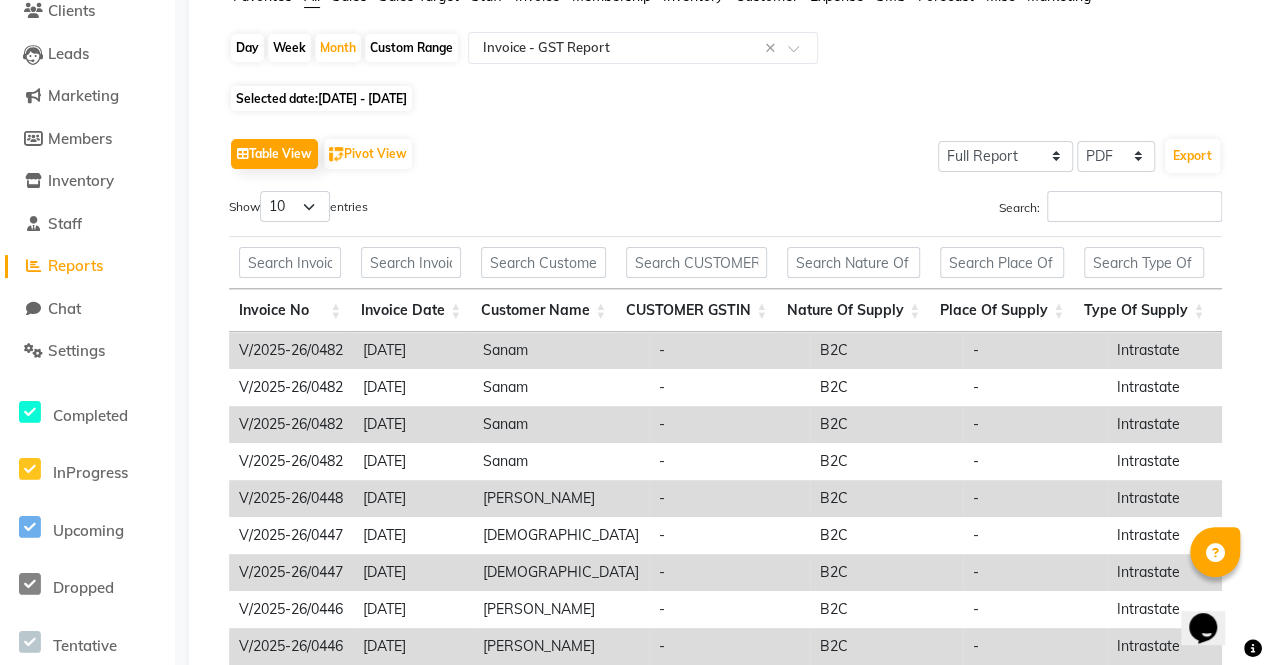 click on "Reports" 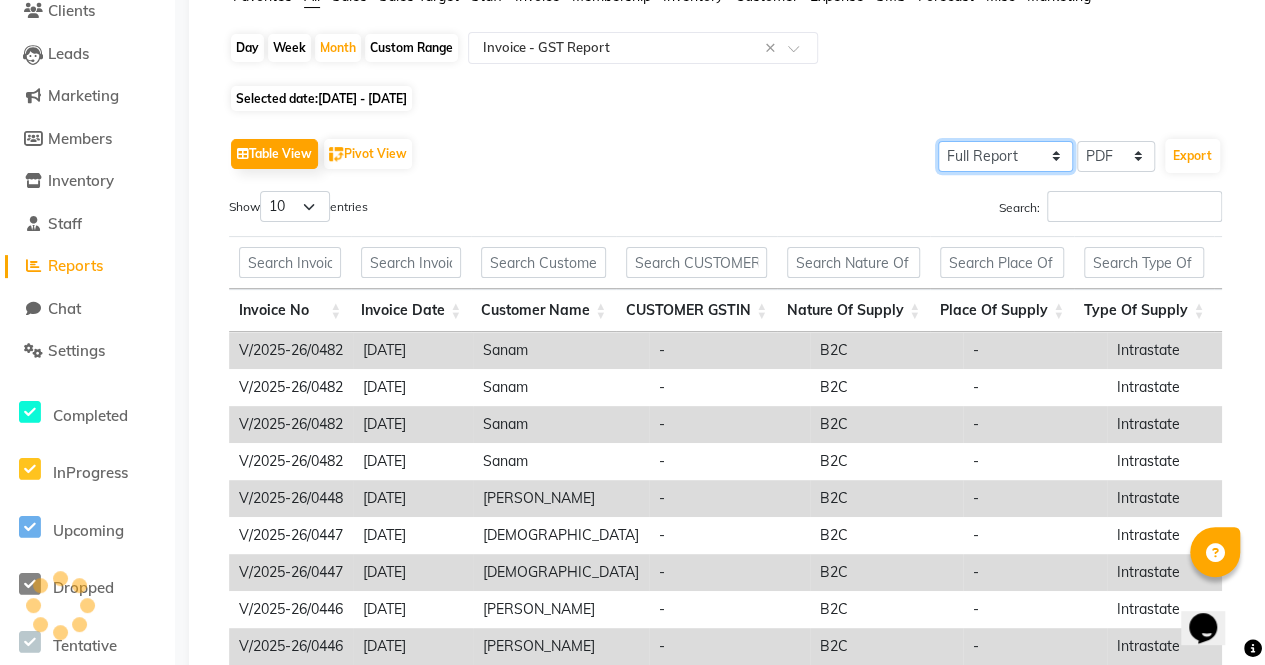 click on "Select Full Report Filtered Report" 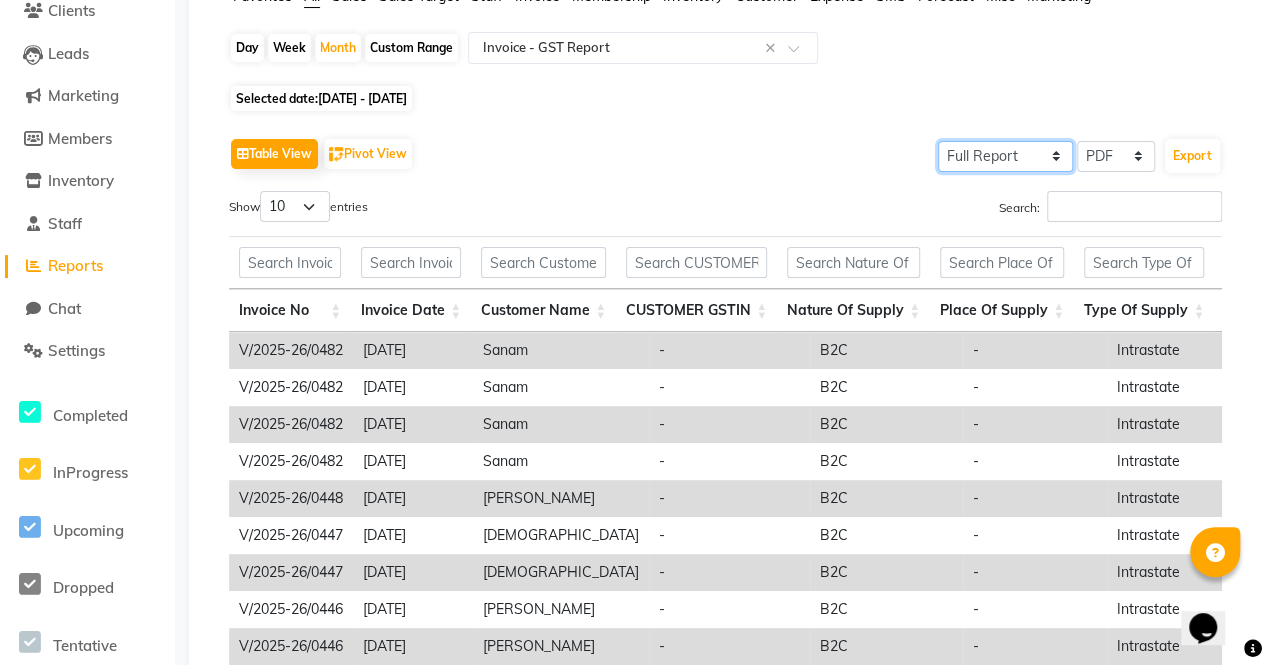 select on "filtered_report" 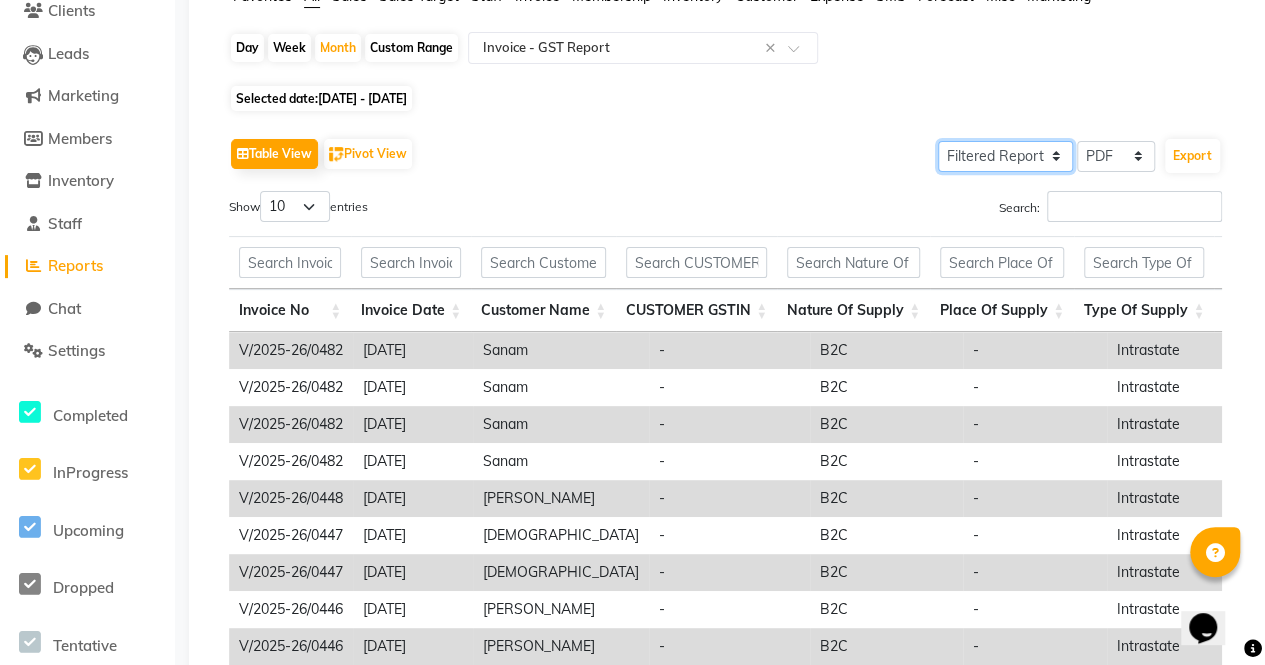 click on "Select Full Report Filtered Report" 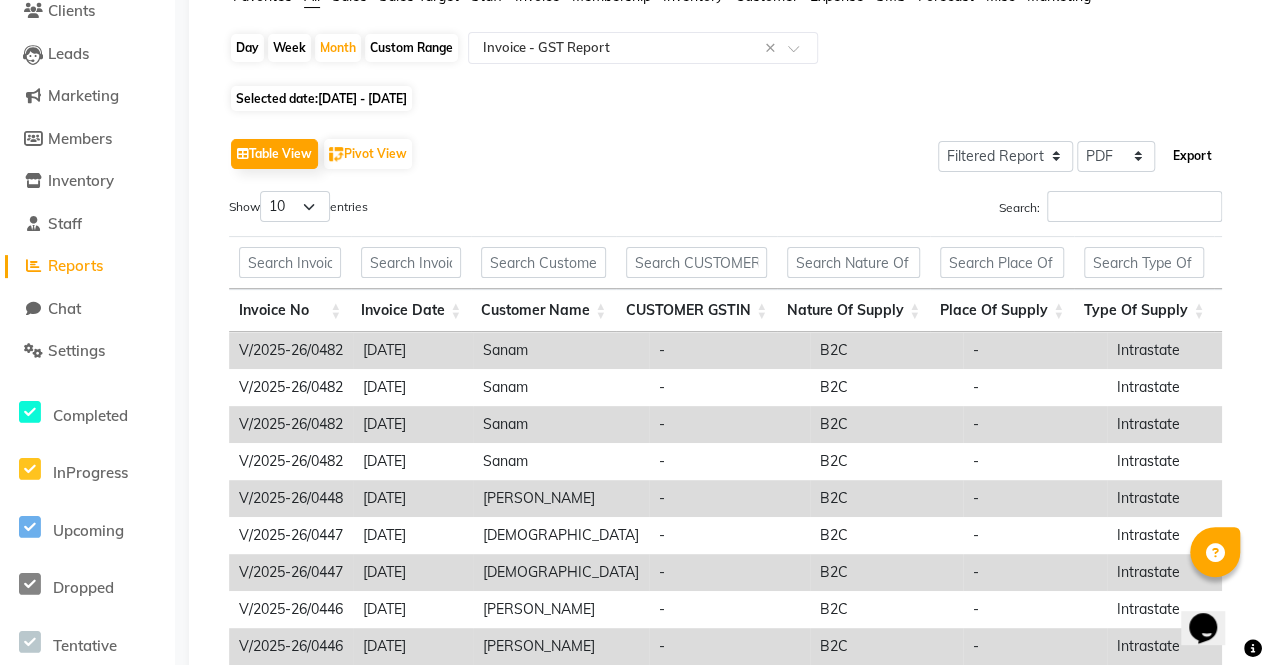 click on "Export" 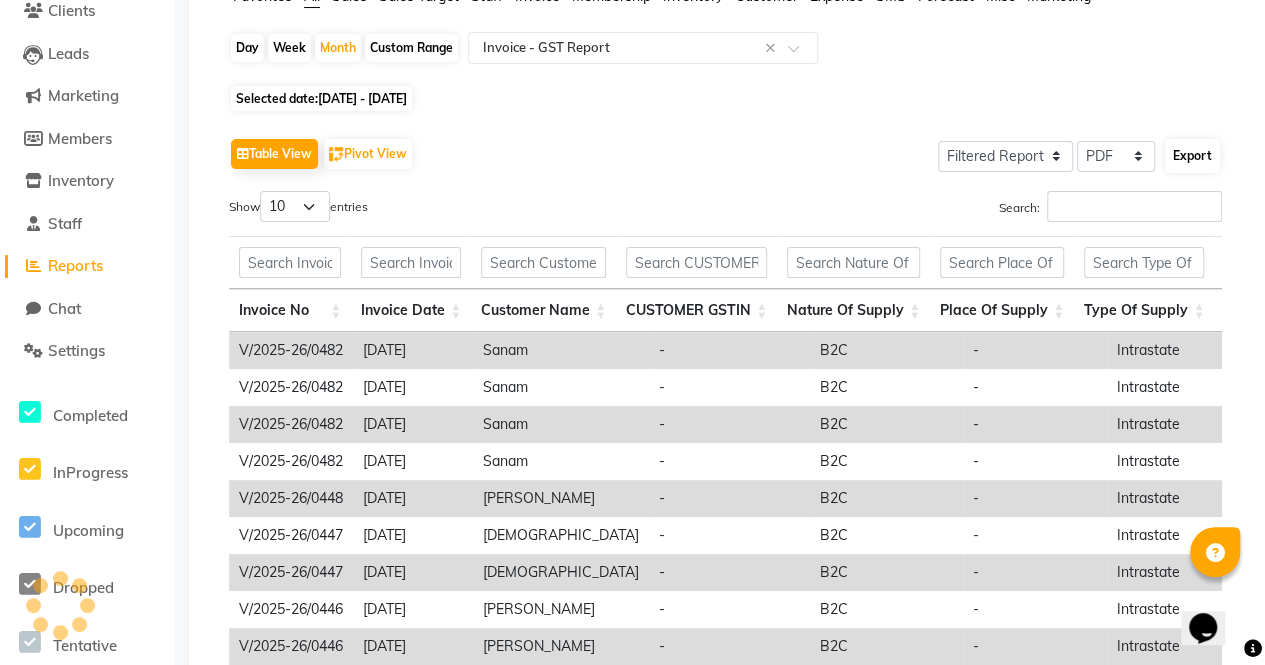 select on "sans-serif" 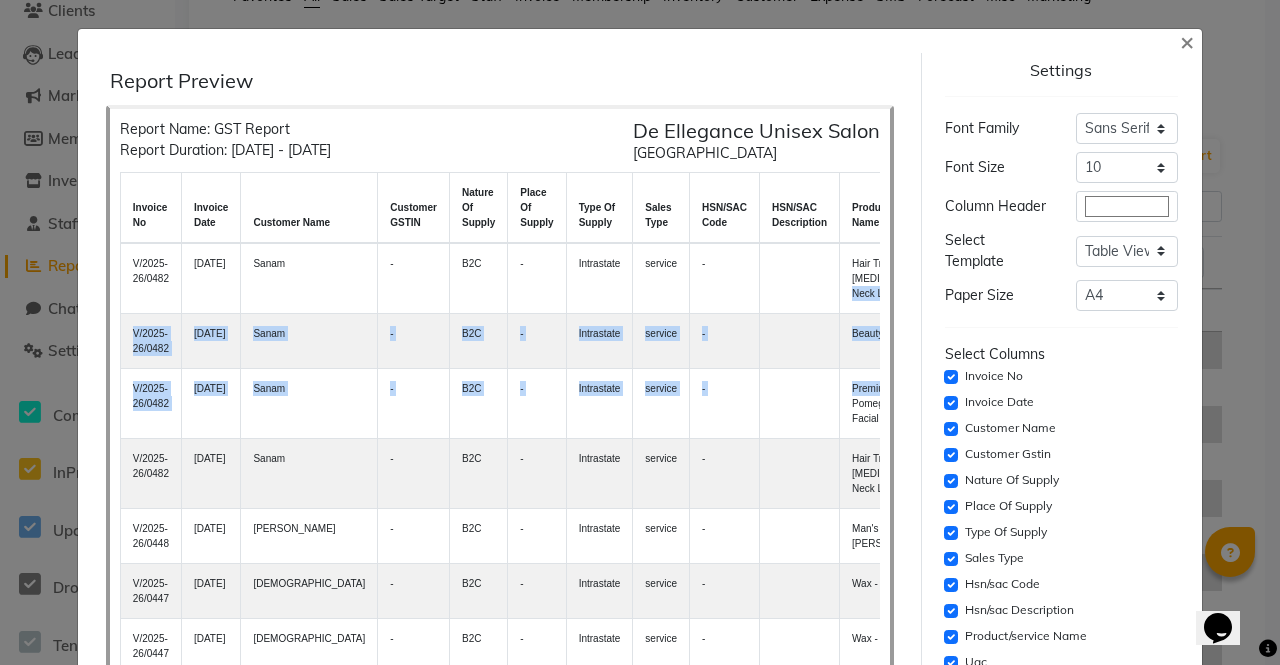 drag, startPoint x: 851, startPoint y: 271, endPoint x: 862, endPoint y: 359, distance: 88.68484 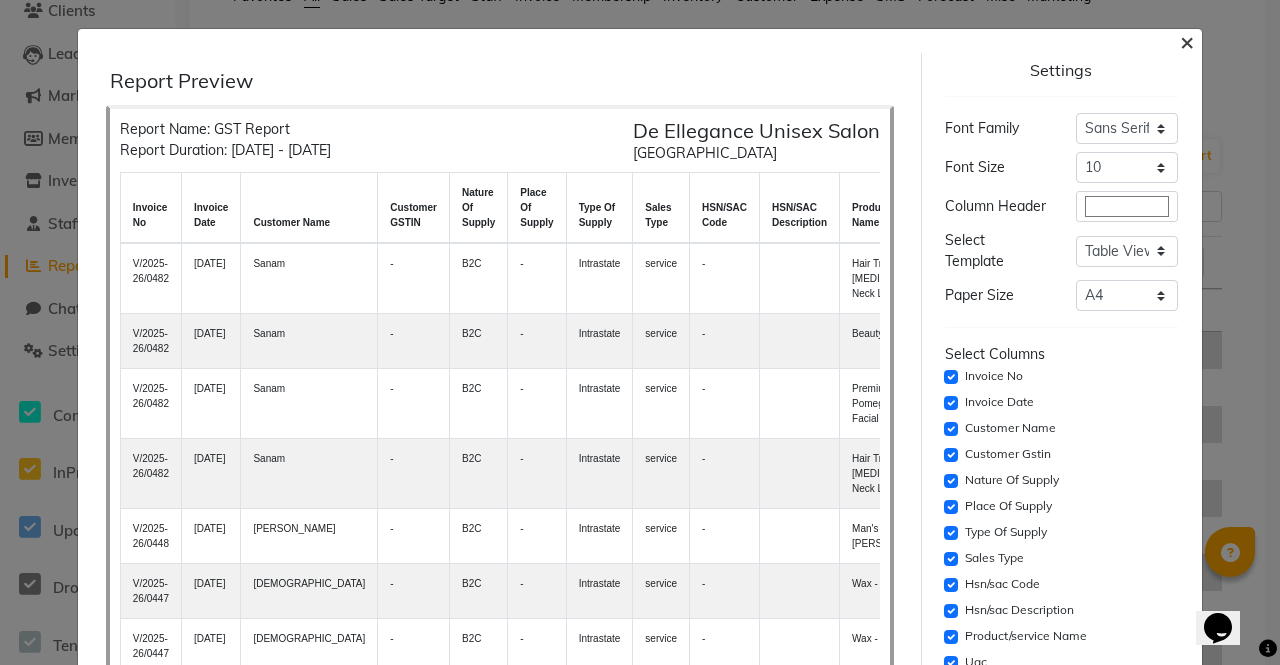 click on "×" 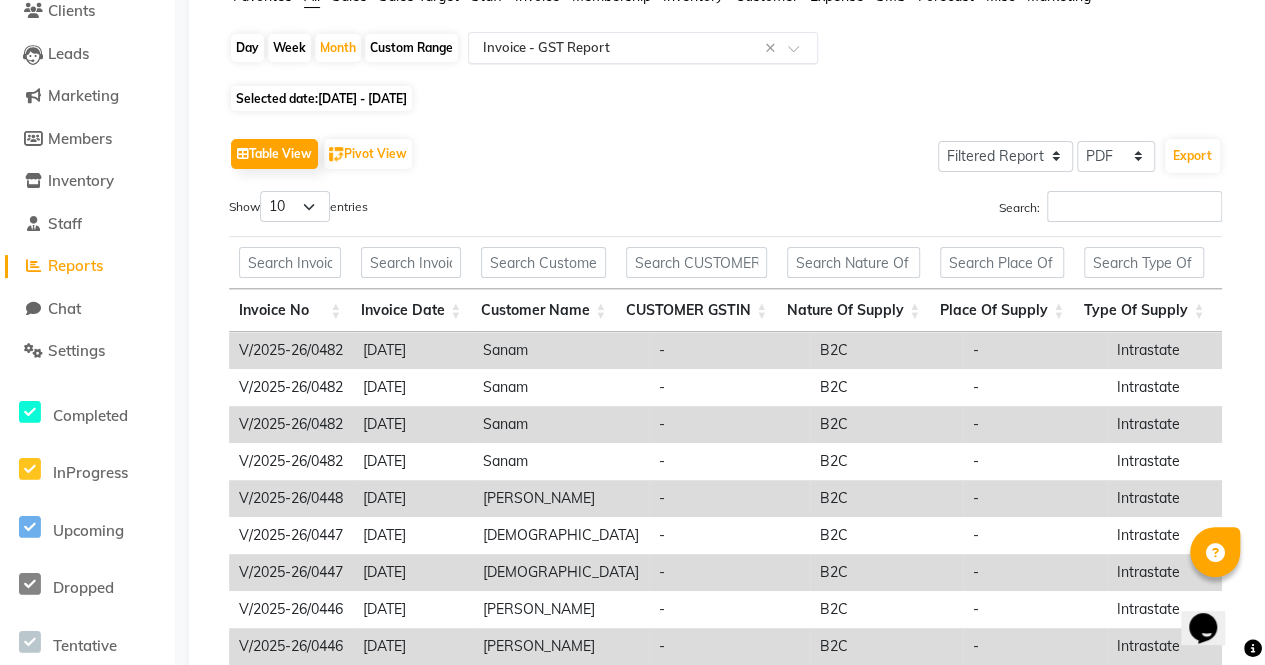 click 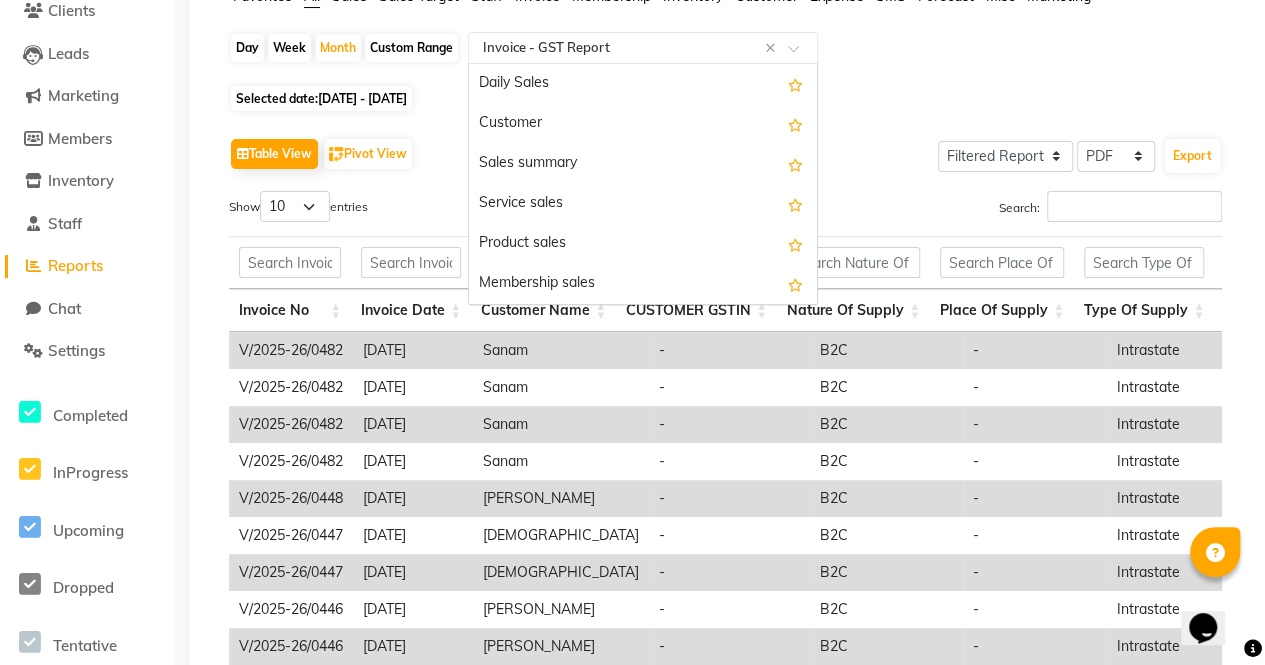 scroll, scrollTop: 2880, scrollLeft: 0, axis: vertical 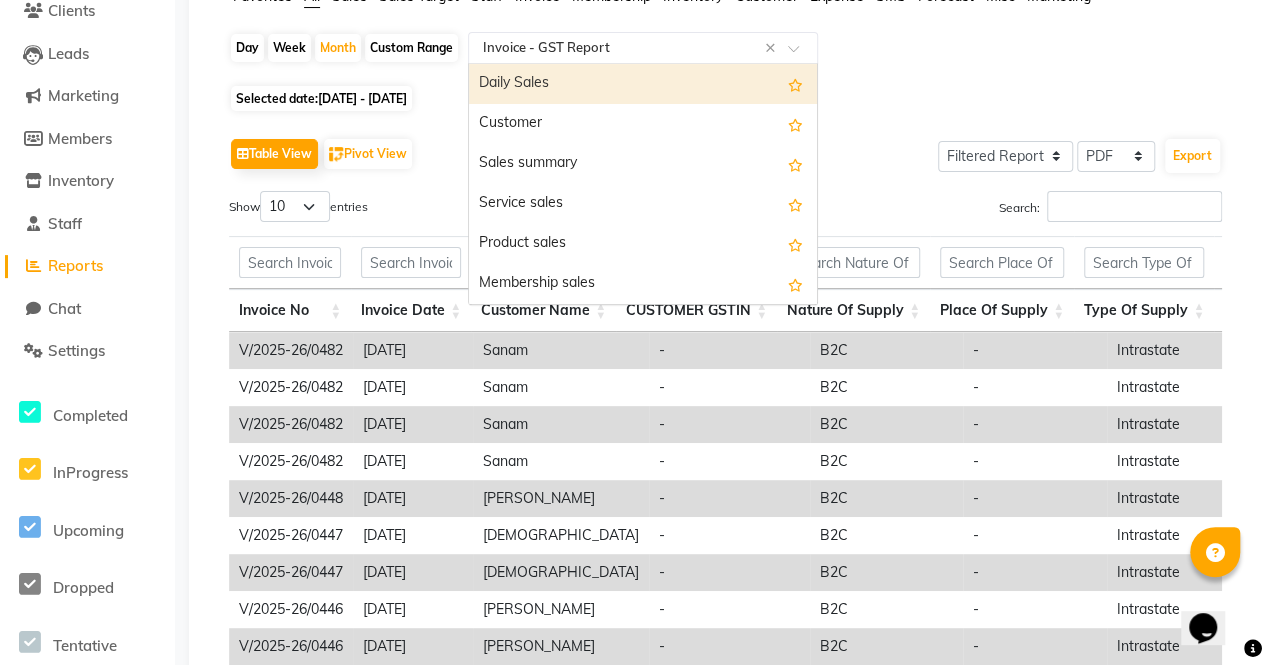 click on "Daily Sales" at bounding box center [643, 84] 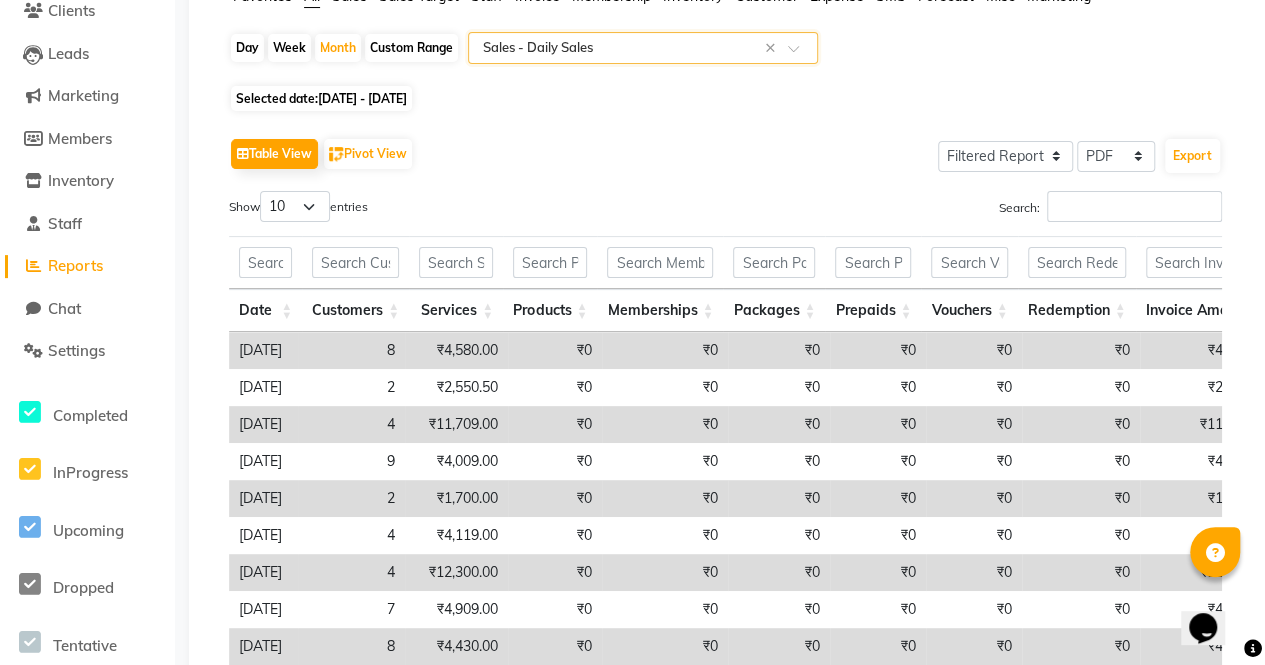 scroll, scrollTop: 0, scrollLeft: 0, axis: both 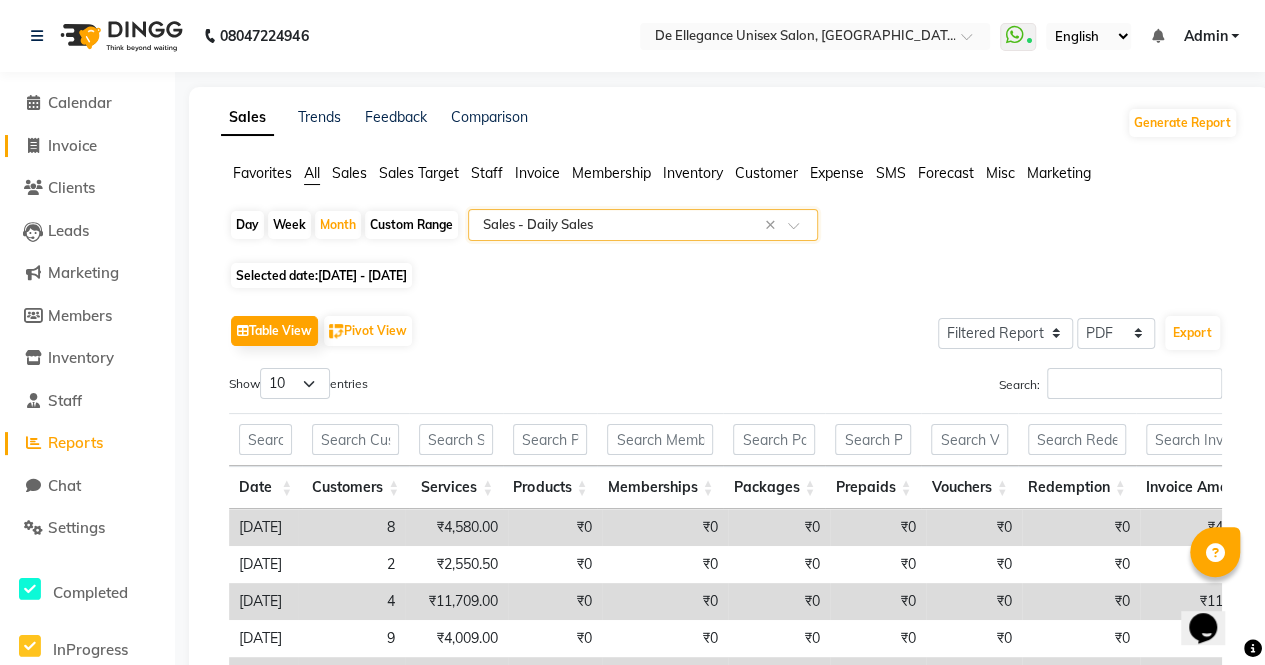 click on "Invoice" 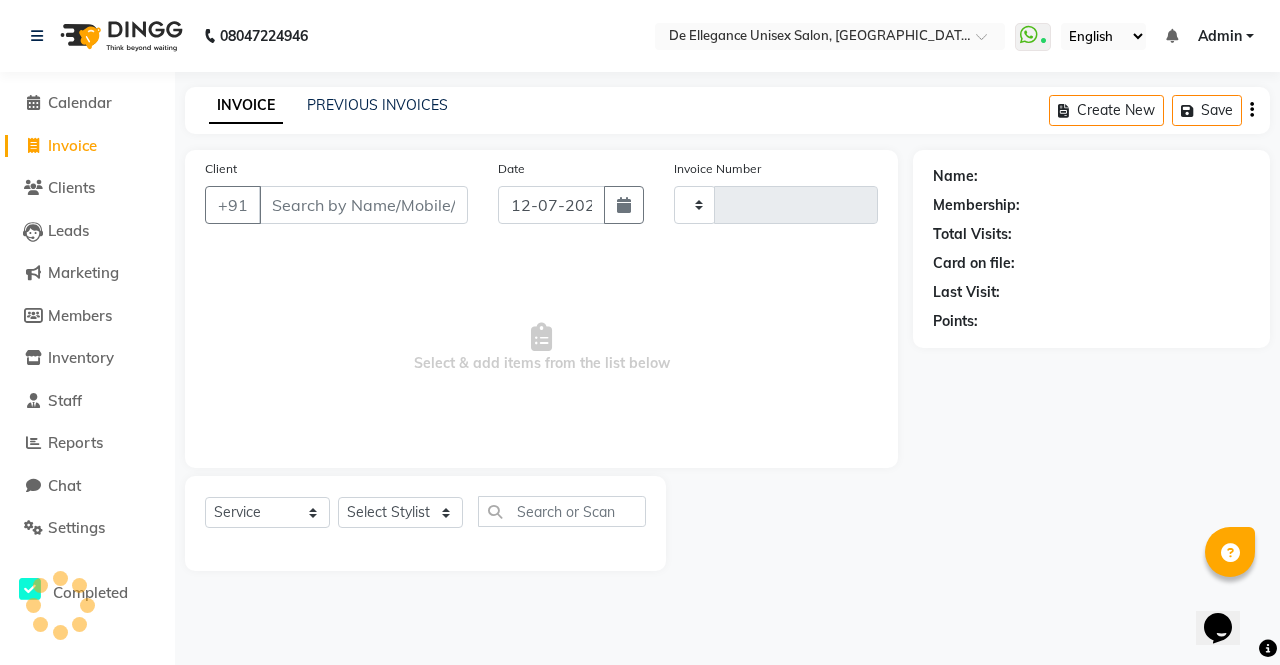 type on "0755" 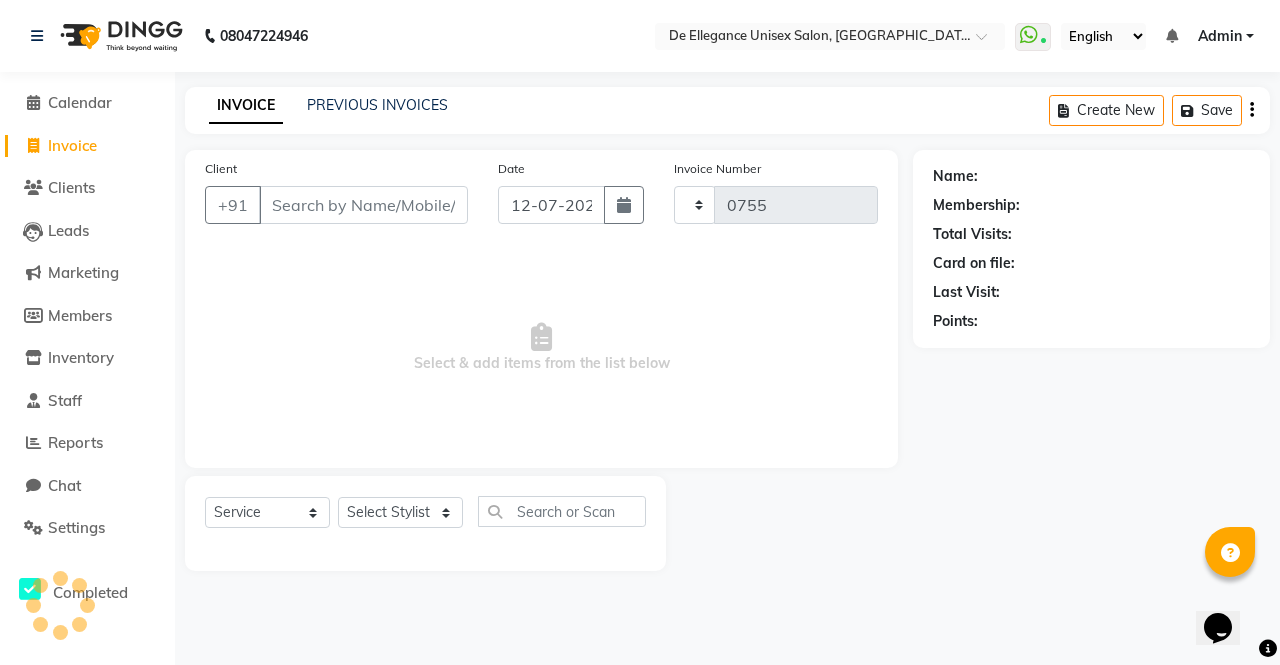 select on "7945" 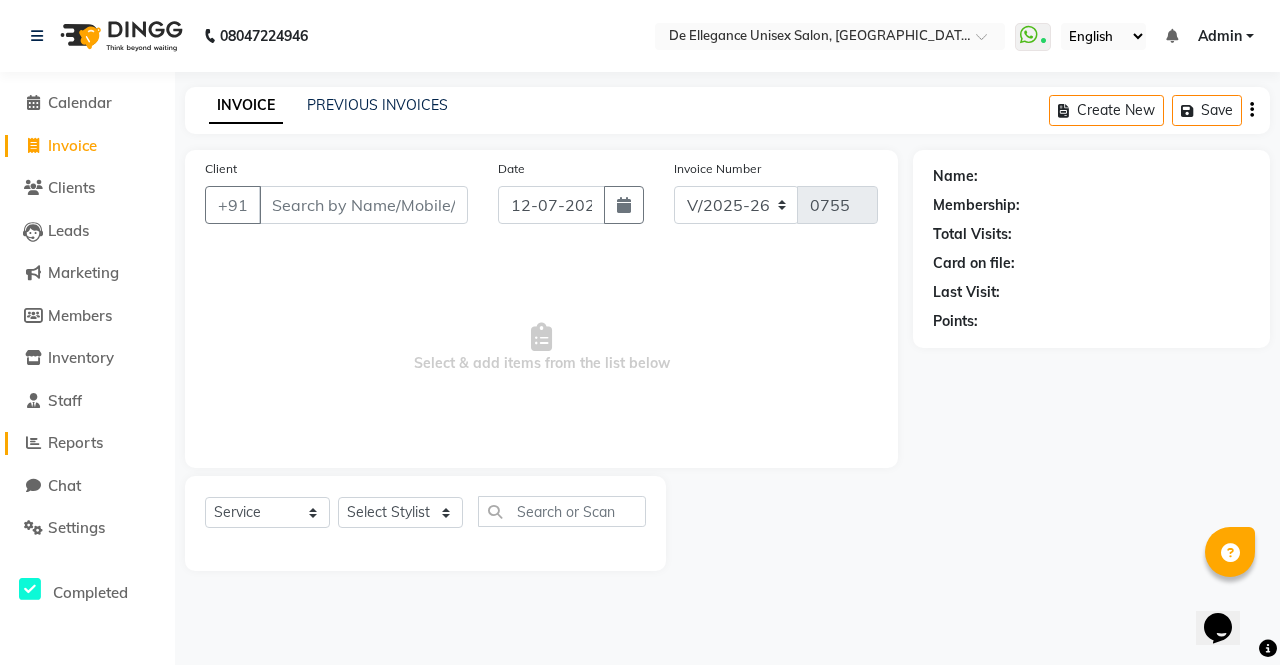 click on "Reports" 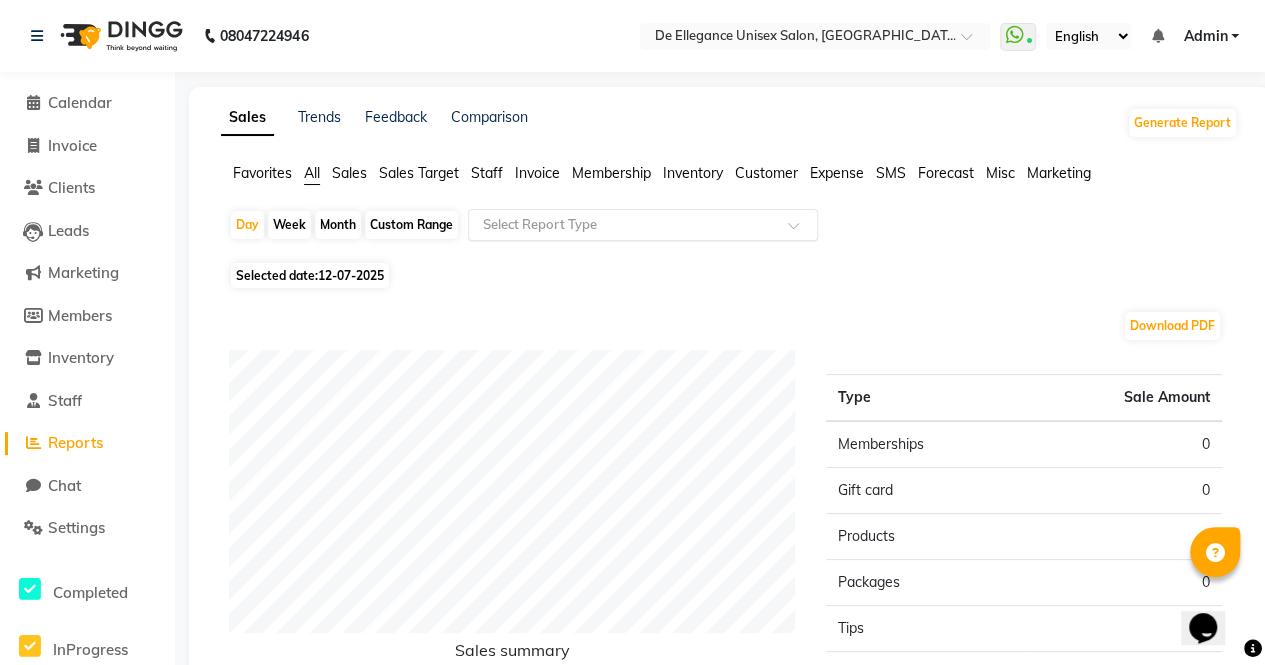 click 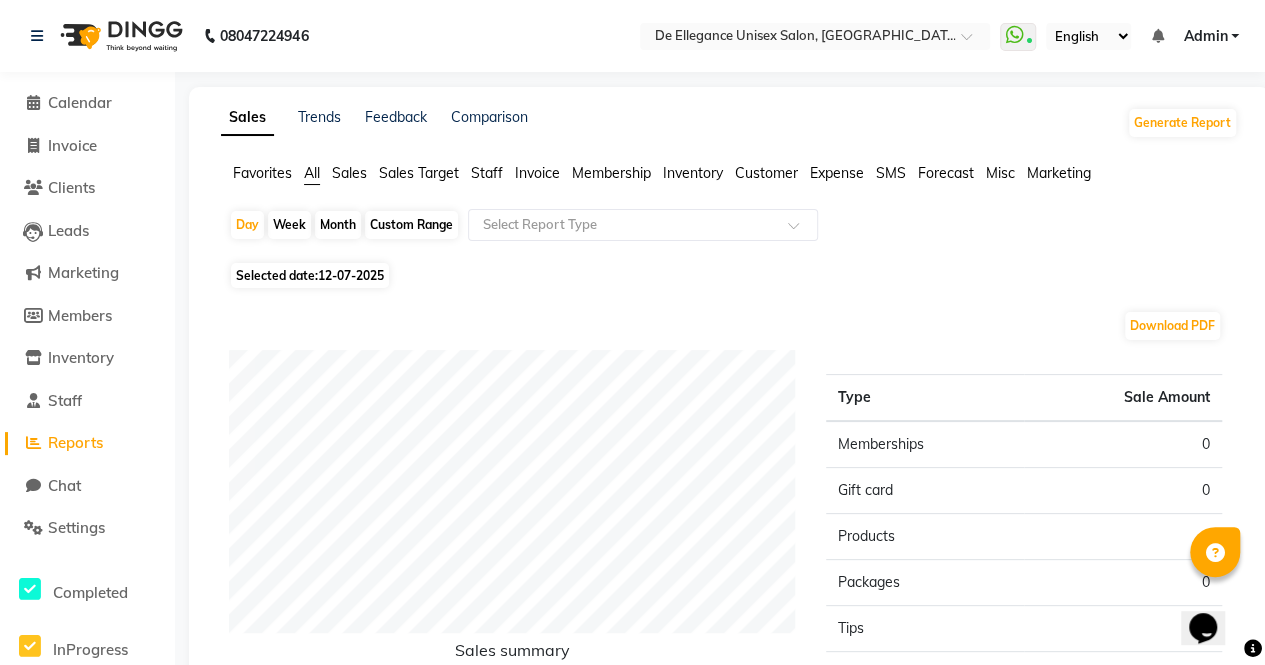 click on "Day   Week   Month   Custom Range  Select Report Type" 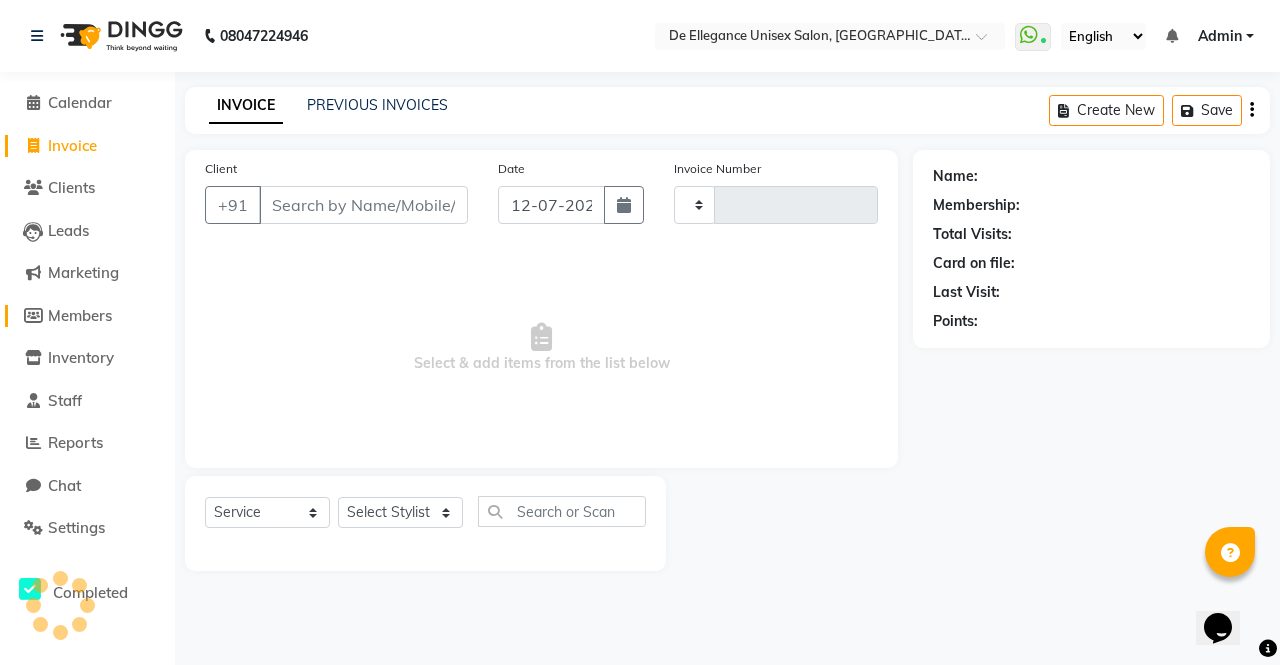 type on "0755" 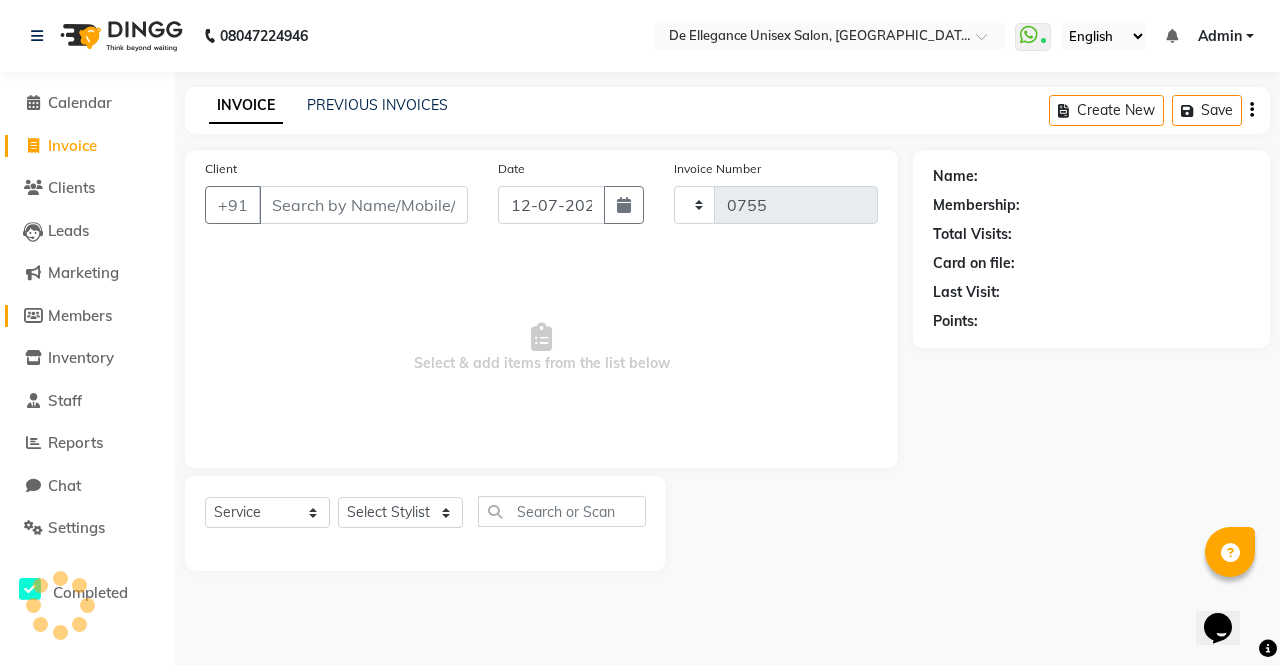select on "7945" 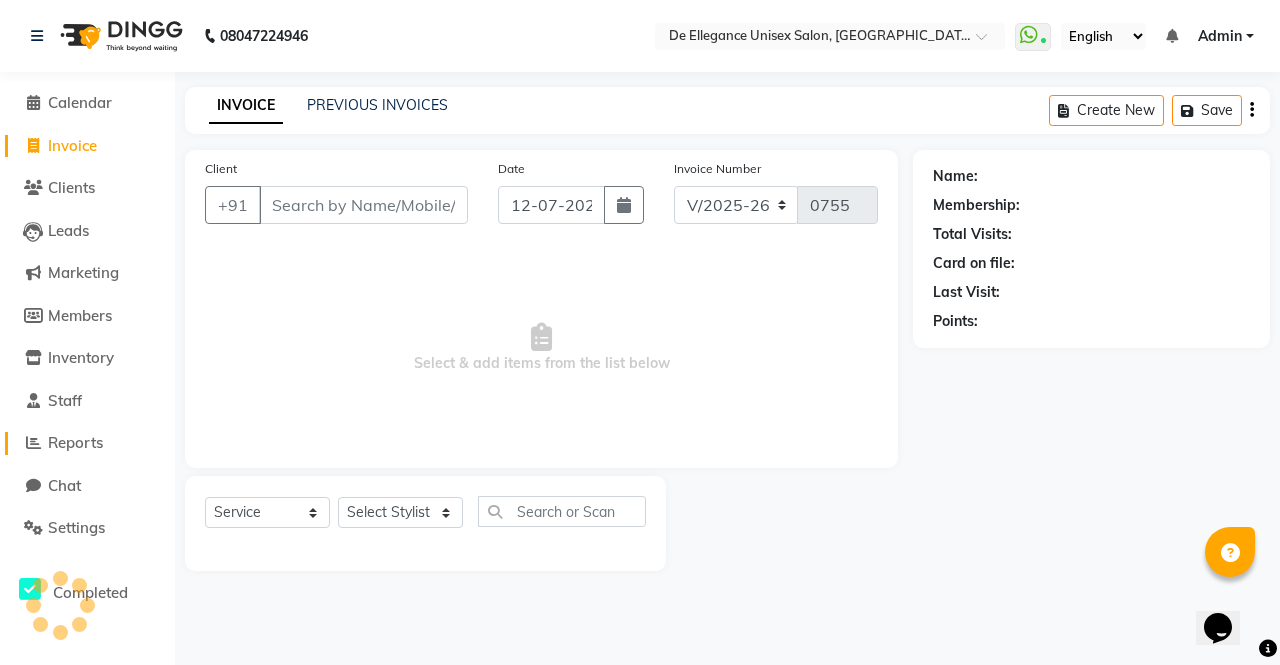 click on "Reports" 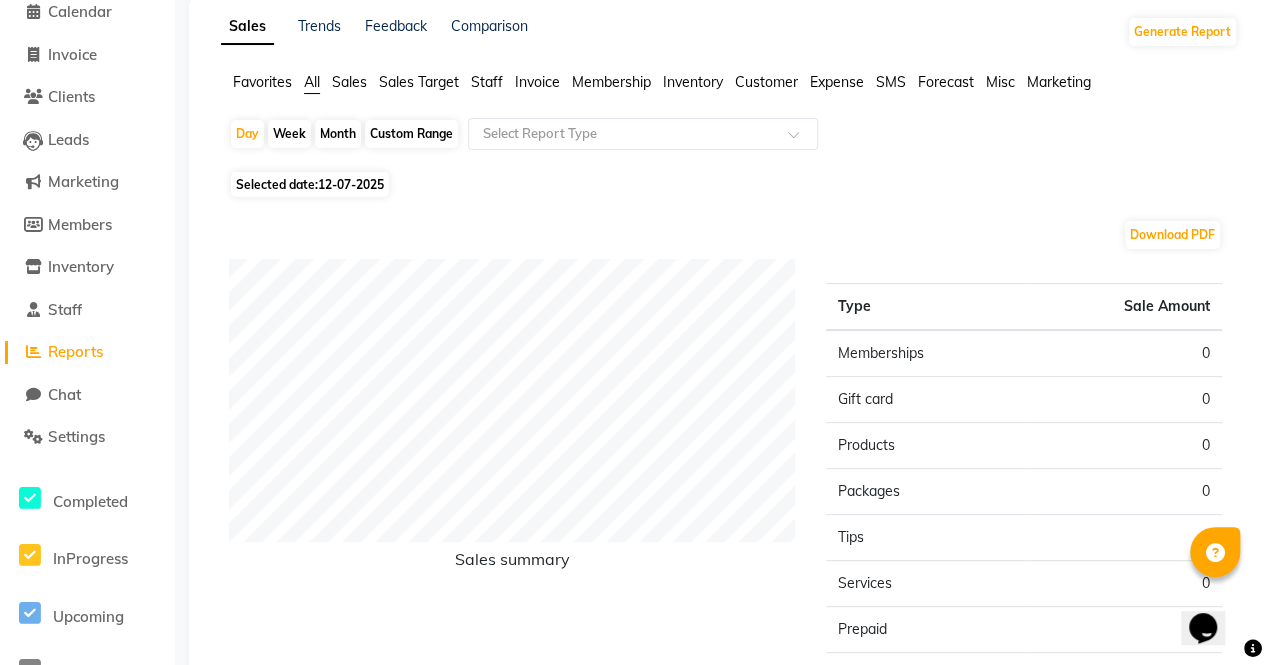 scroll, scrollTop: 93, scrollLeft: 0, axis: vertical 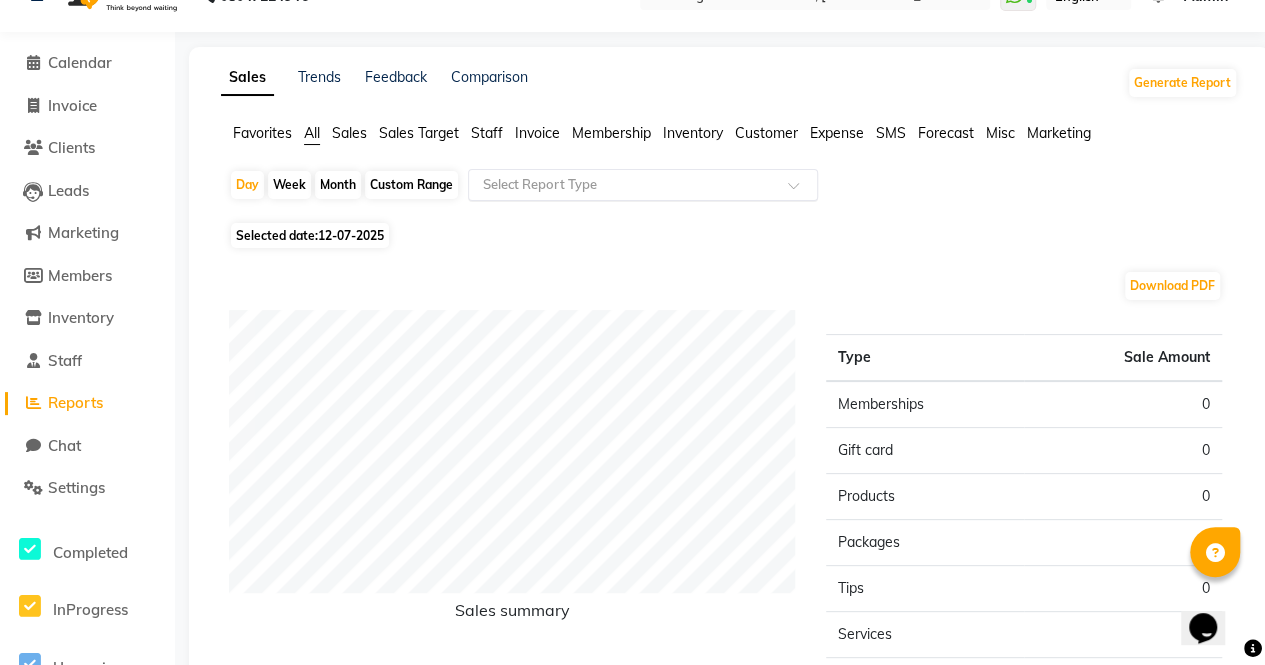 click 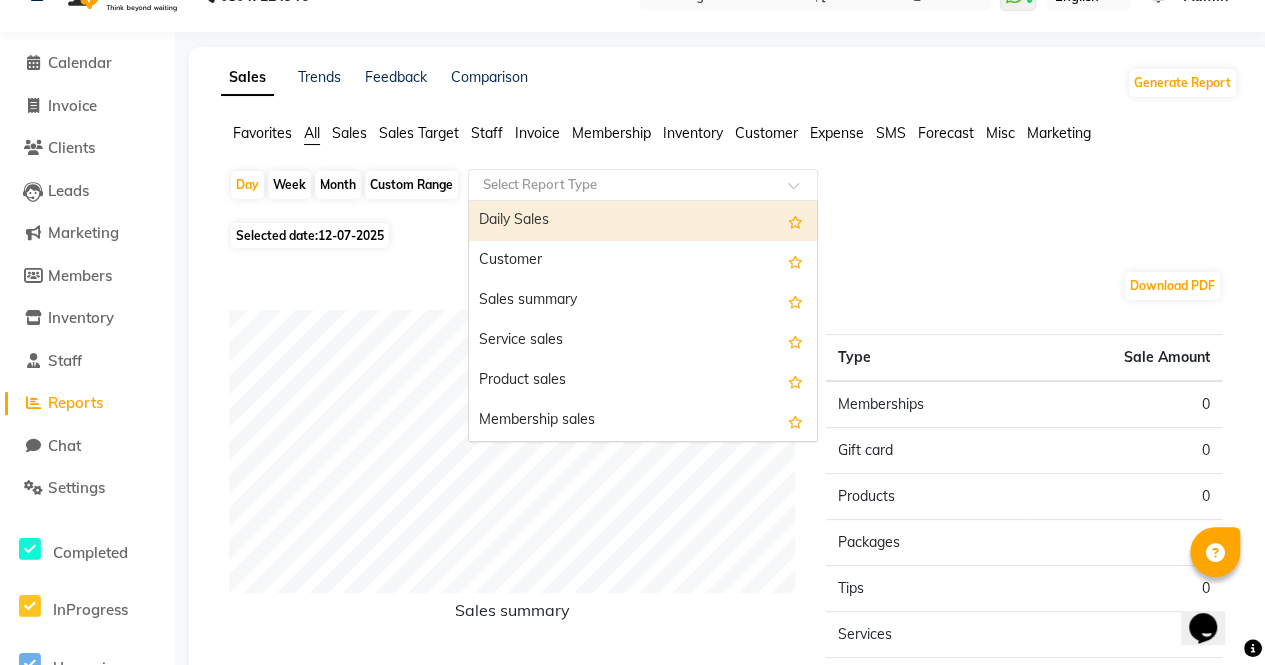 click 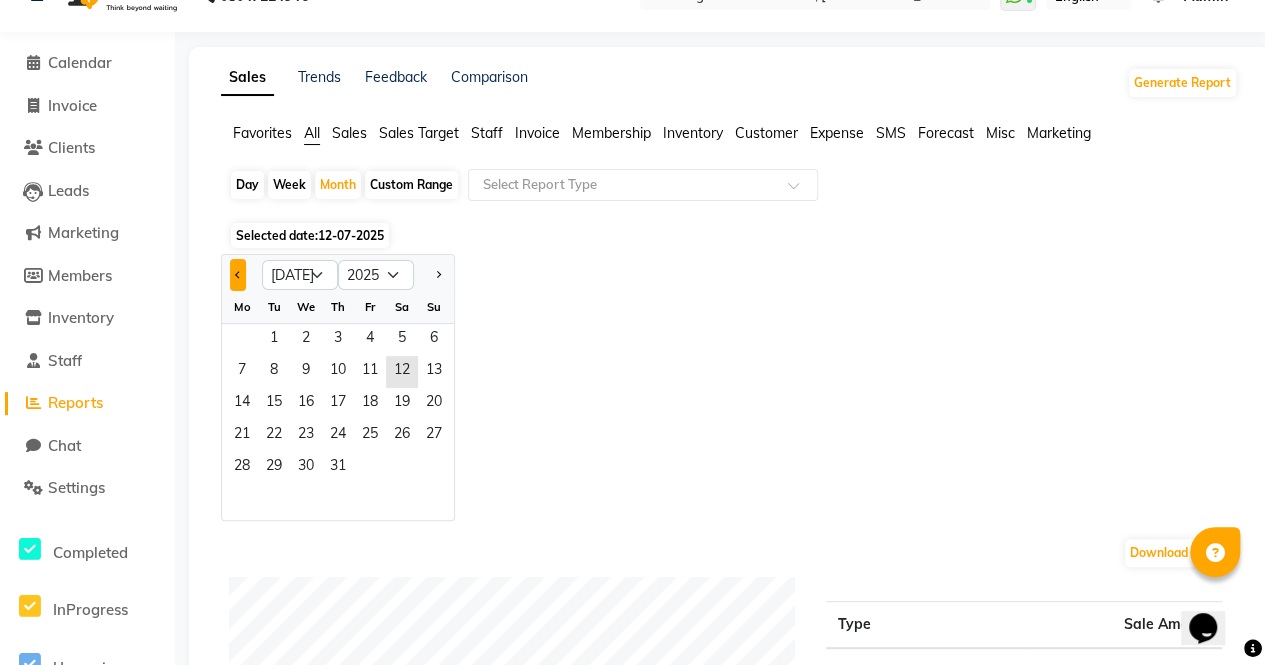 click 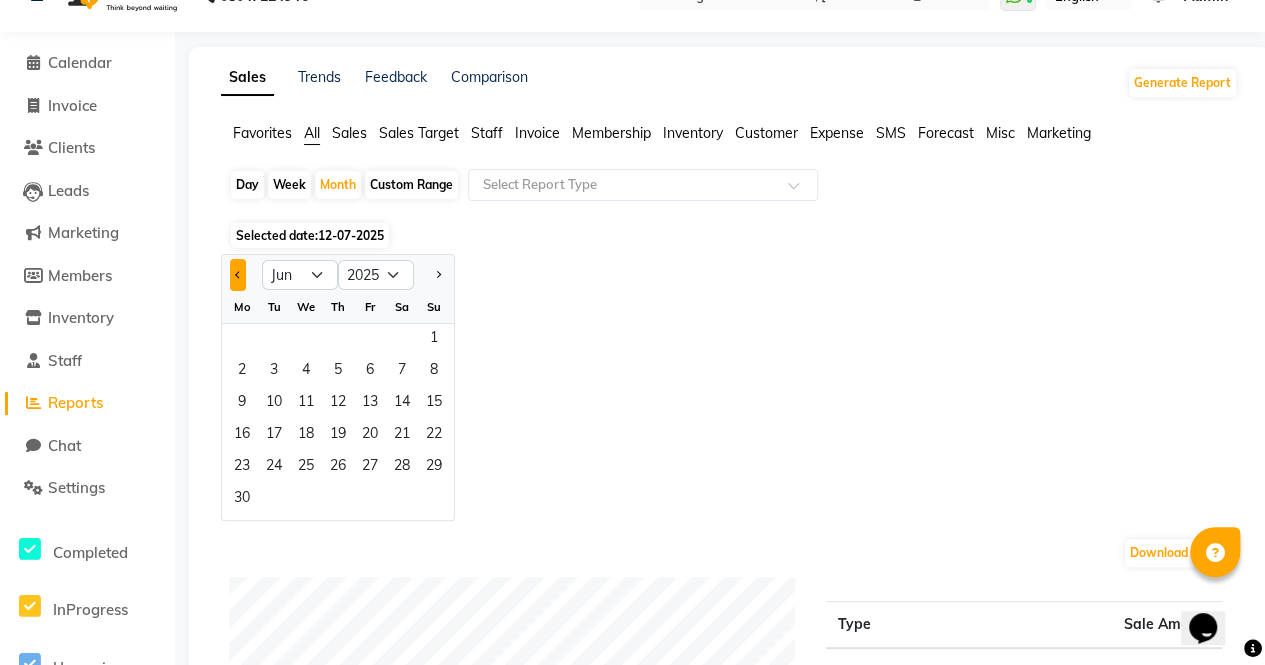 click 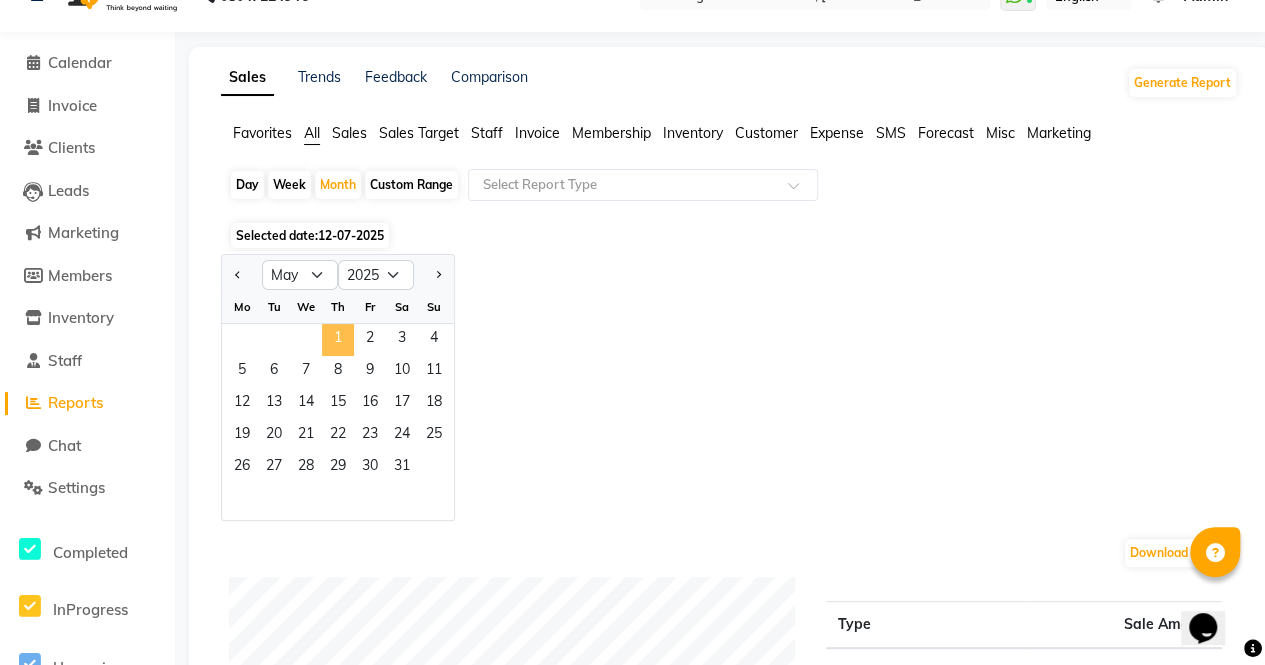 click on "1" 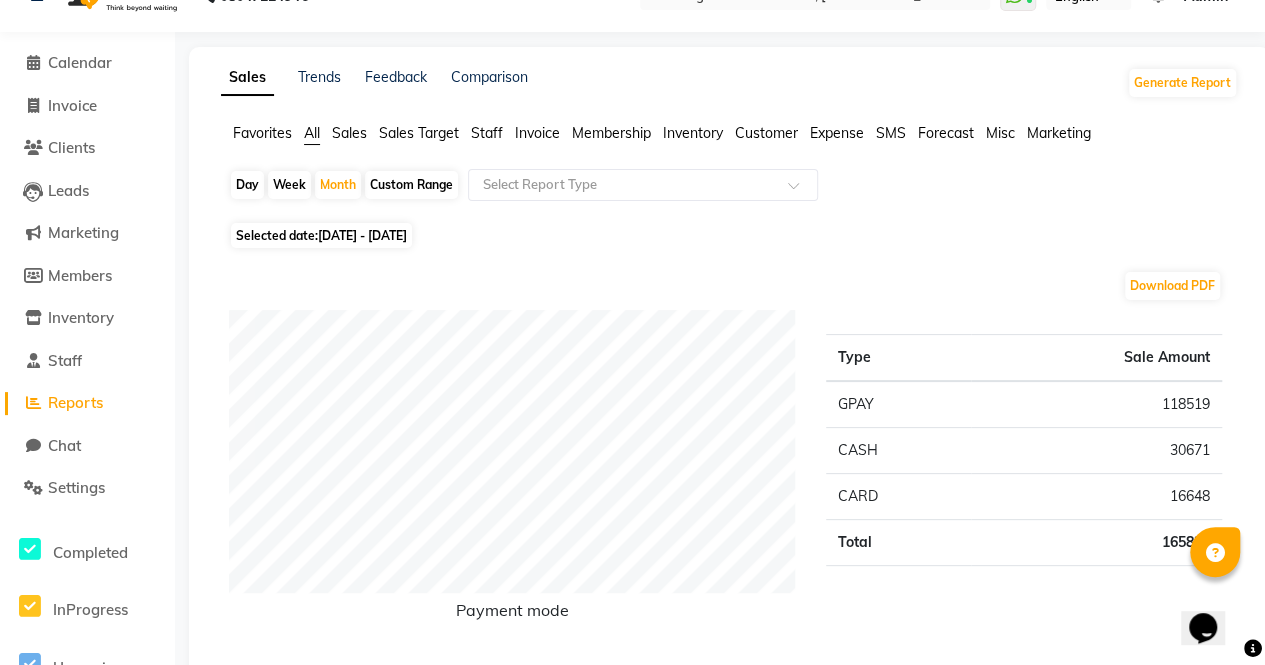 click on "Invoice" 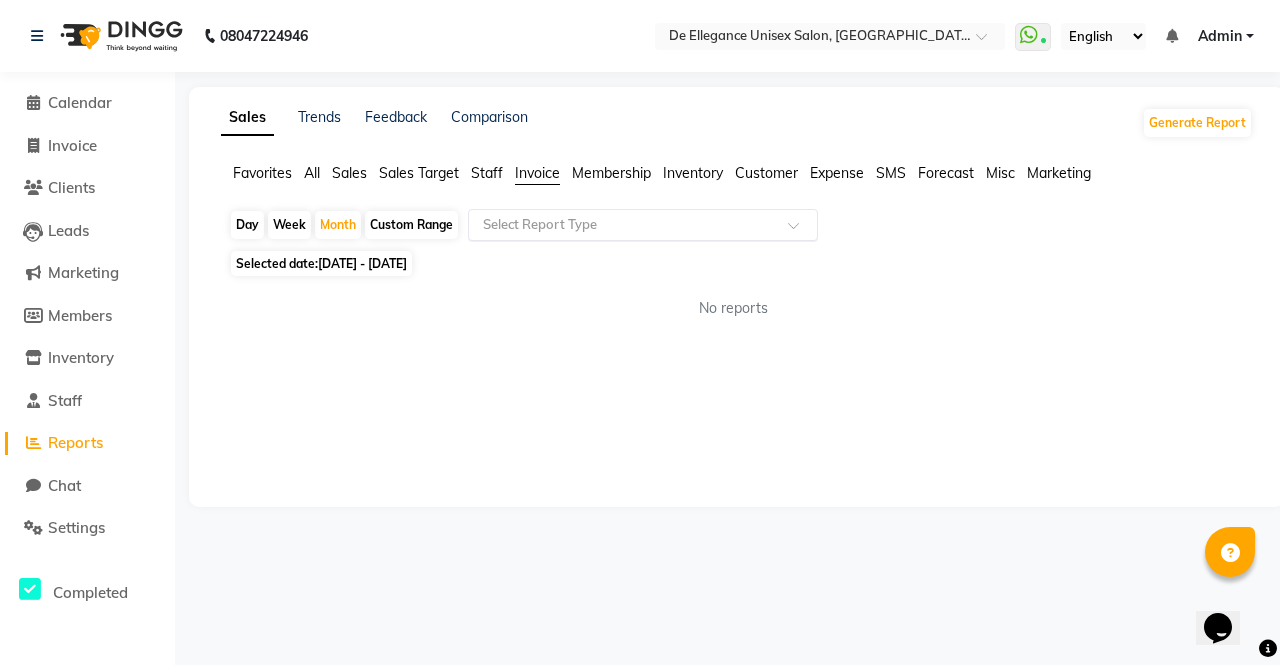click 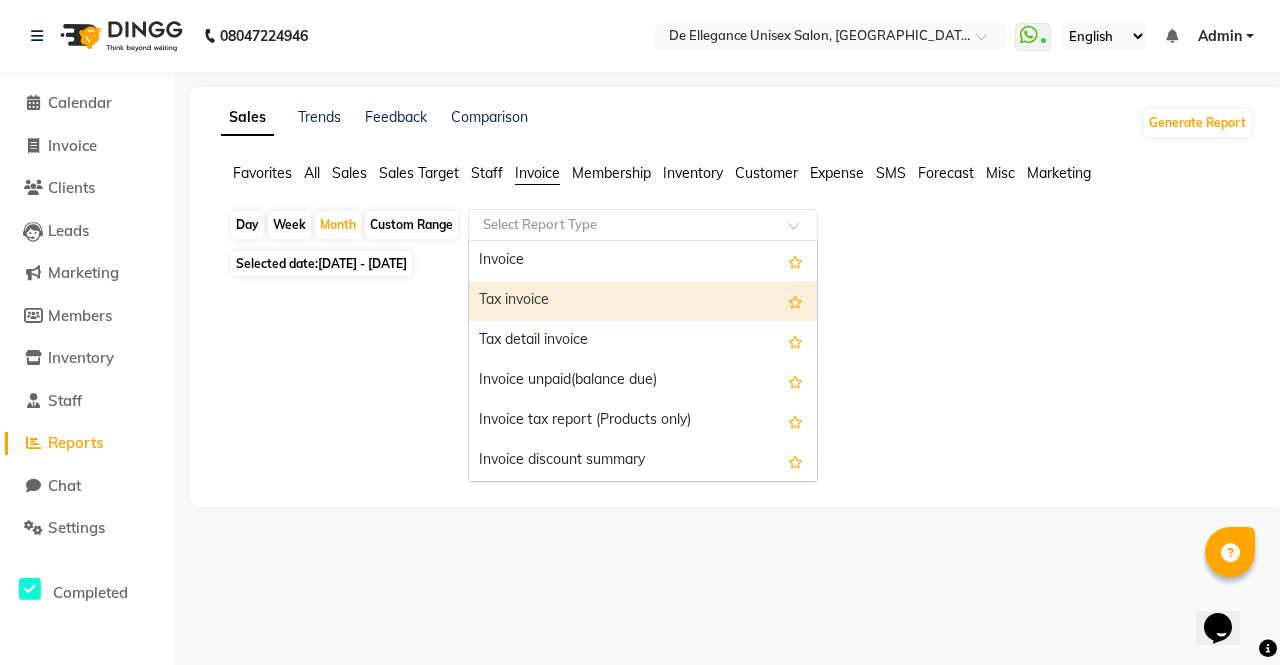 click on "Tax invoice" at bounding box center (643, 301) 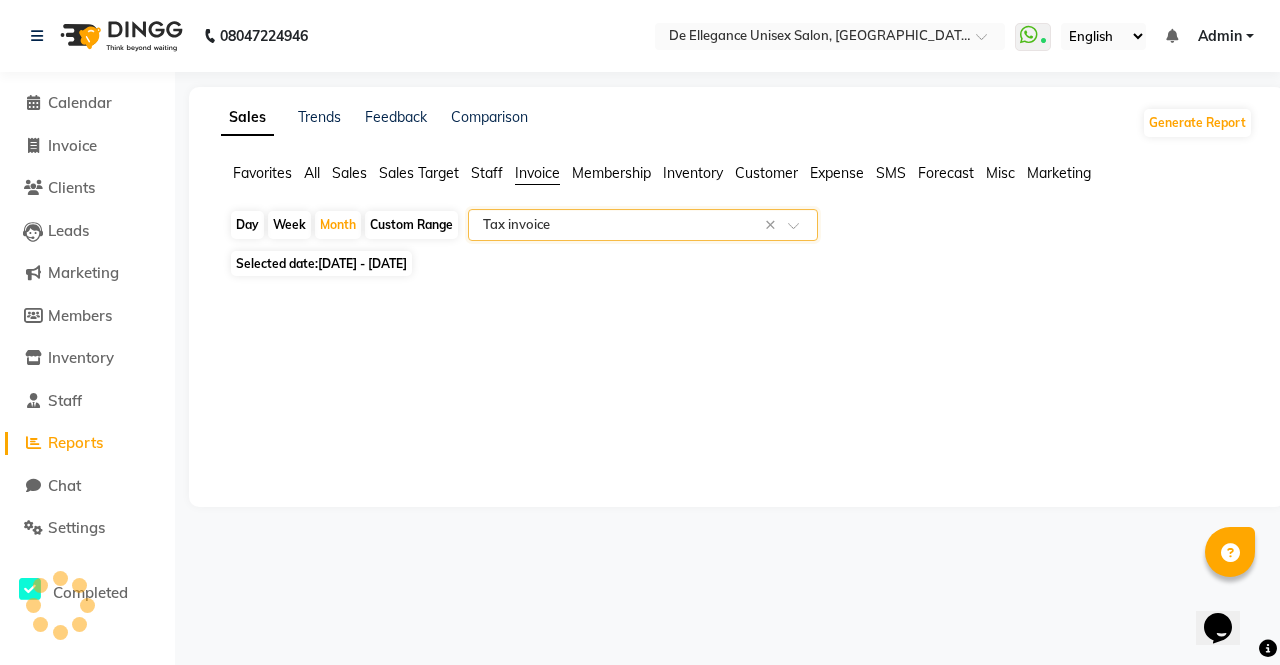 select on "filtered_report" 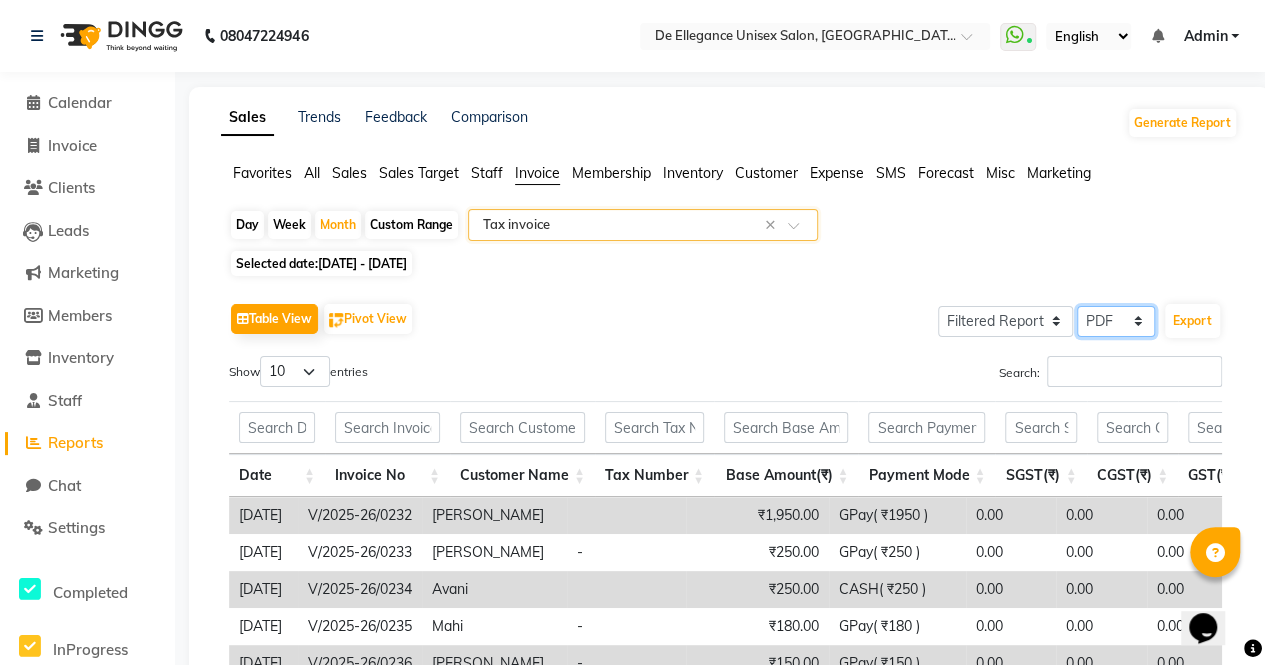 click on "Select CSV PDF" 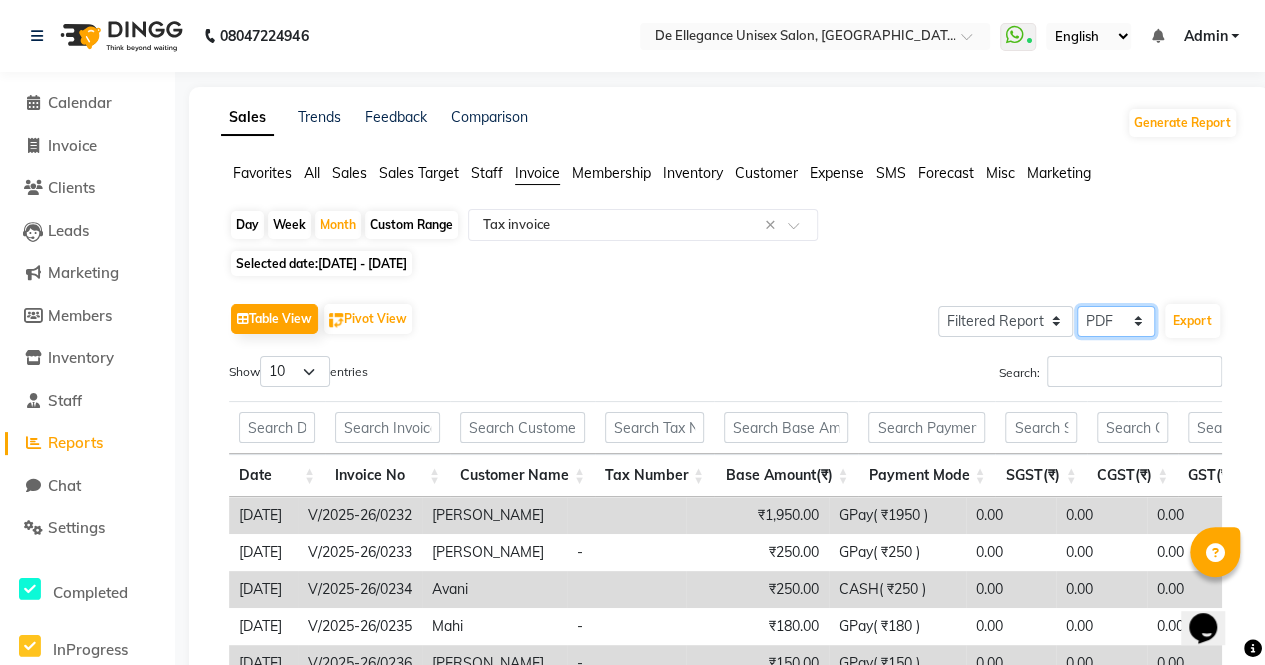 click on "Select CSV PDF" 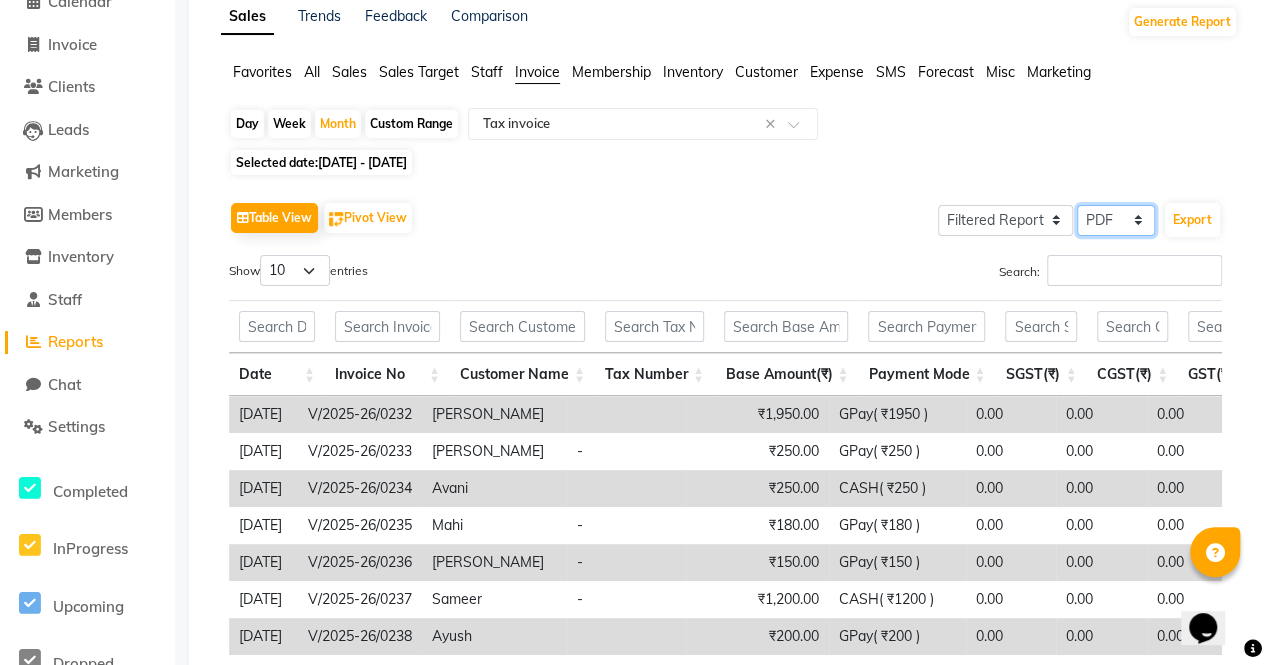 scroll, scrollTop: 73, scrollLeft: 0, axis: vertical 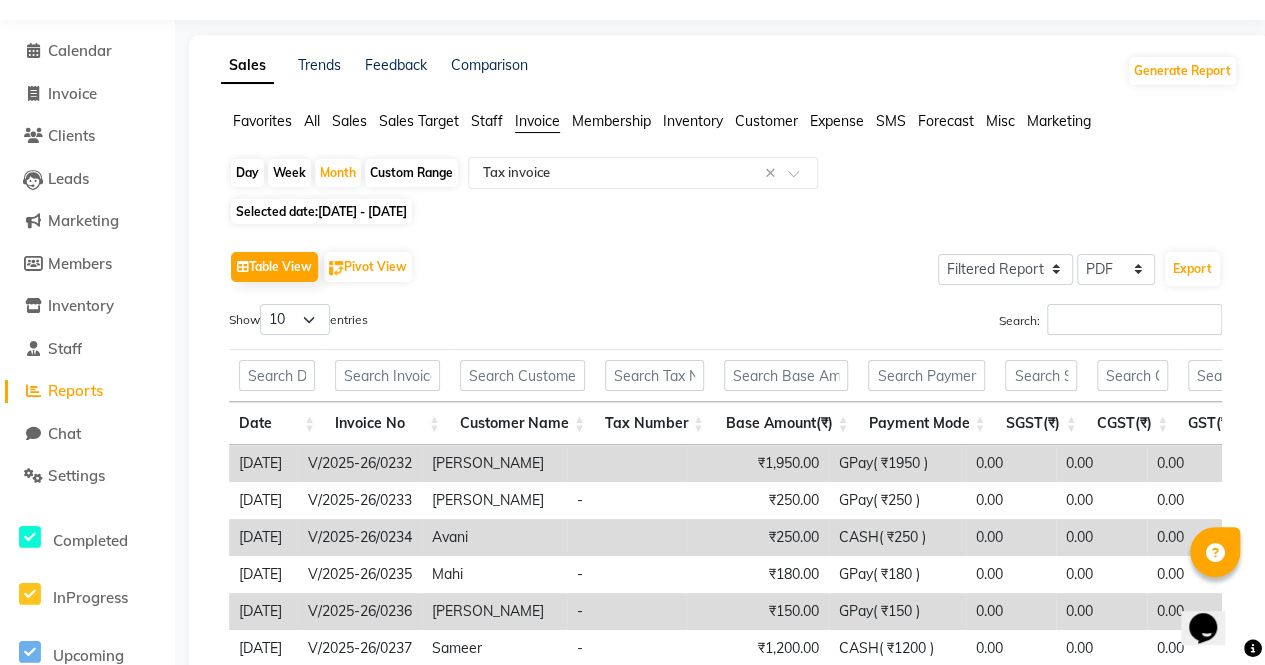 click on "Sales" 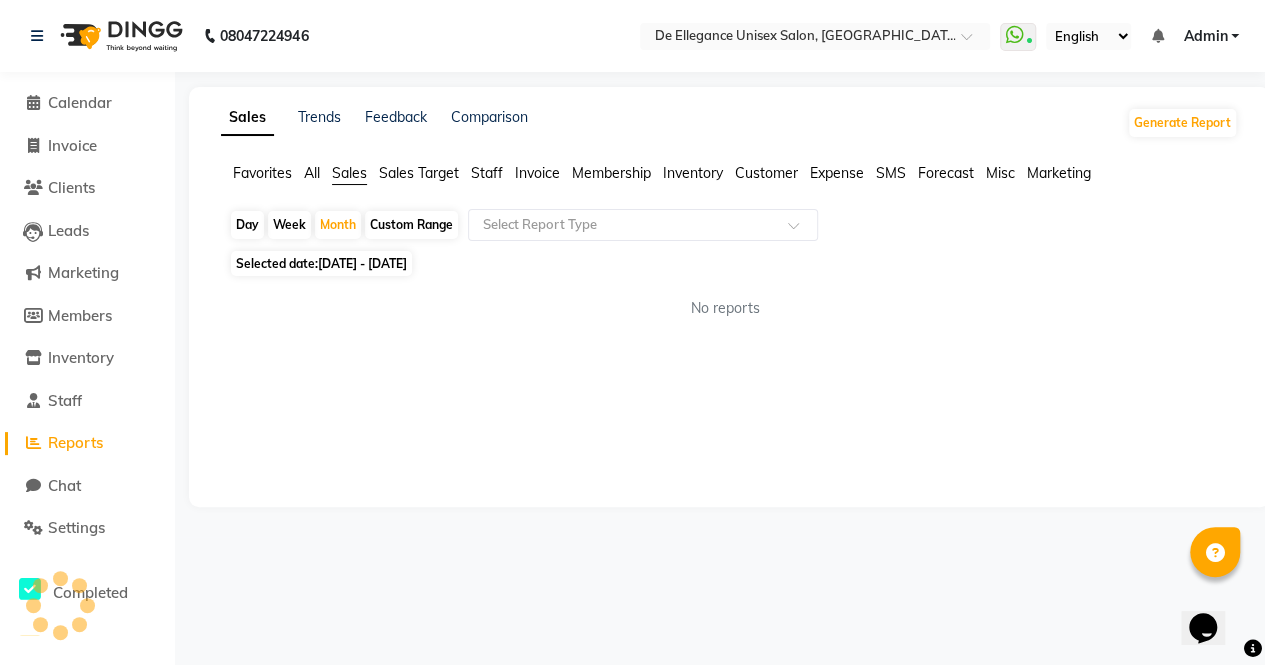 scroll, scrollTop: 0, scrollLeft: 0, axis: both 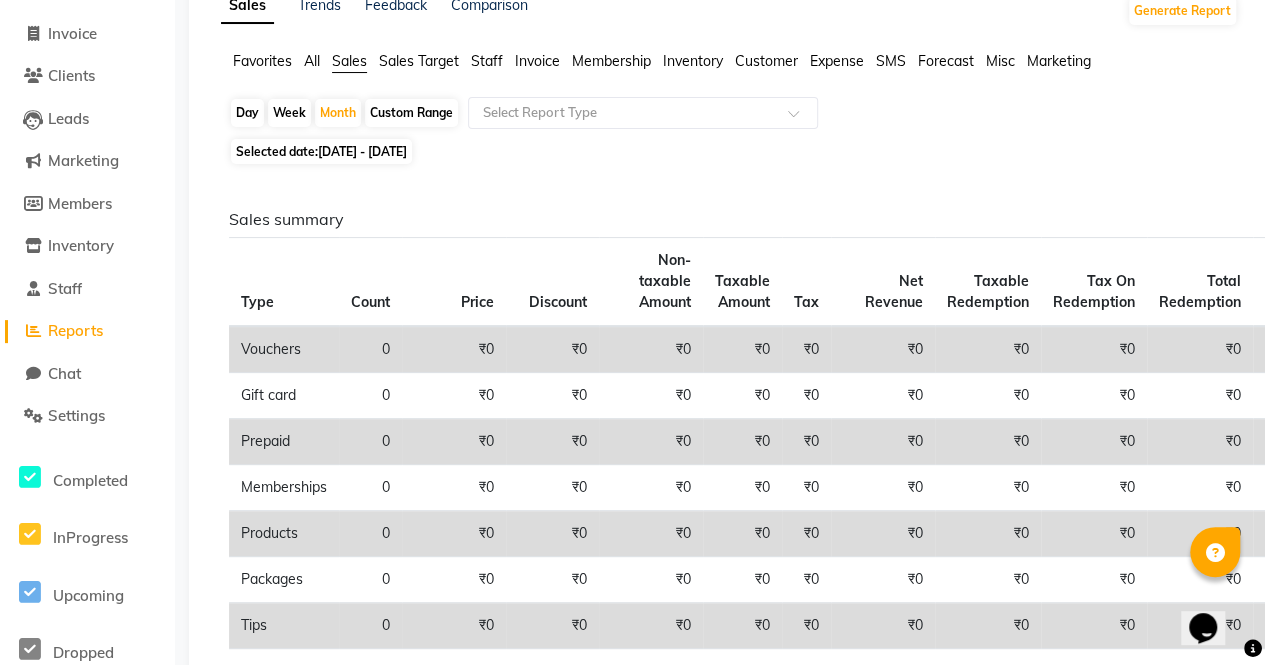 click on "Reports" 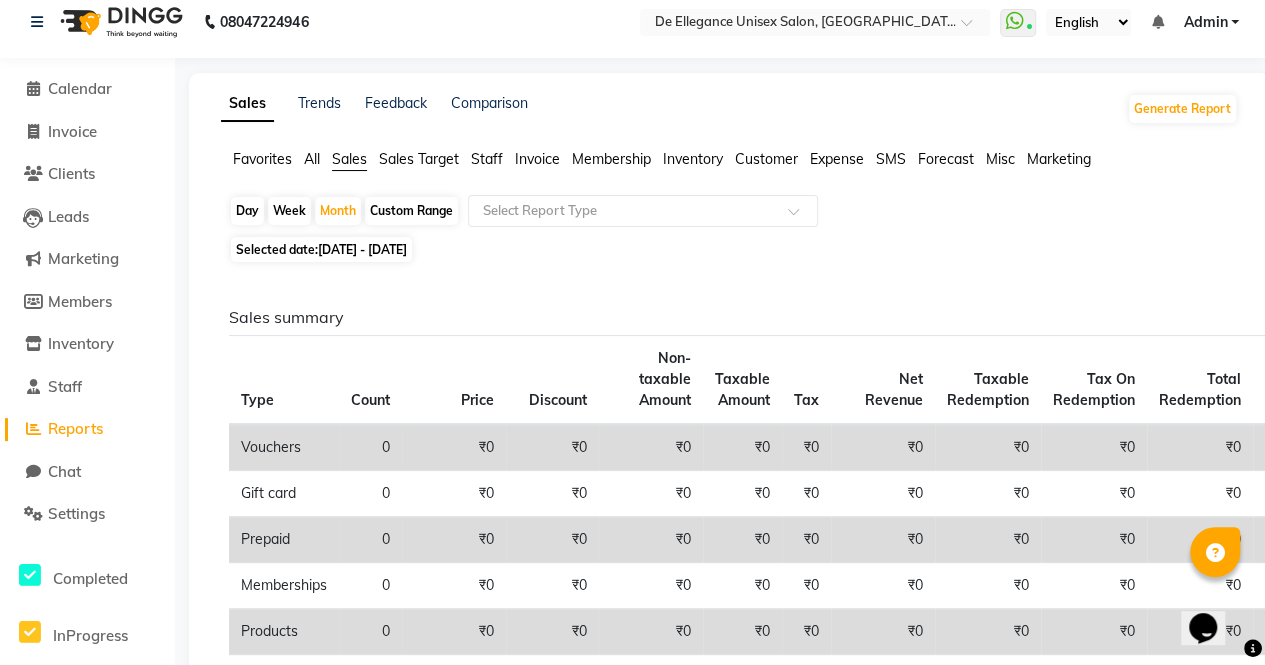 scroll, scrollTop: 0, scrollLeft: 0, axis: both 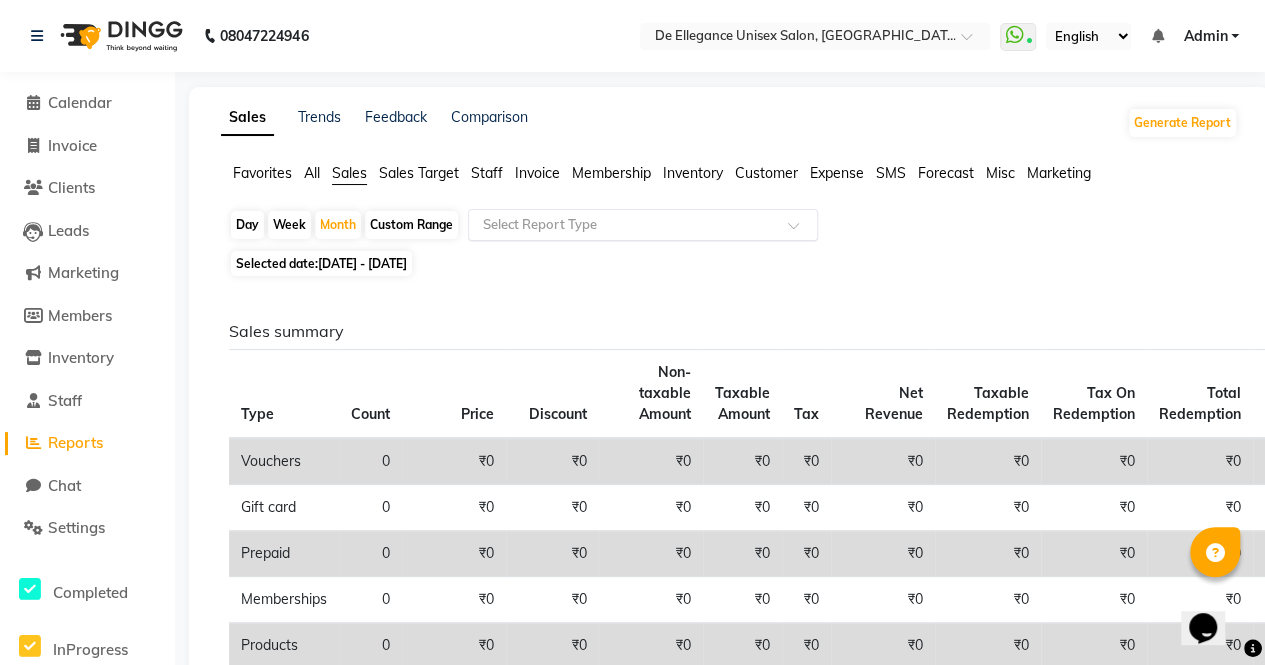 click 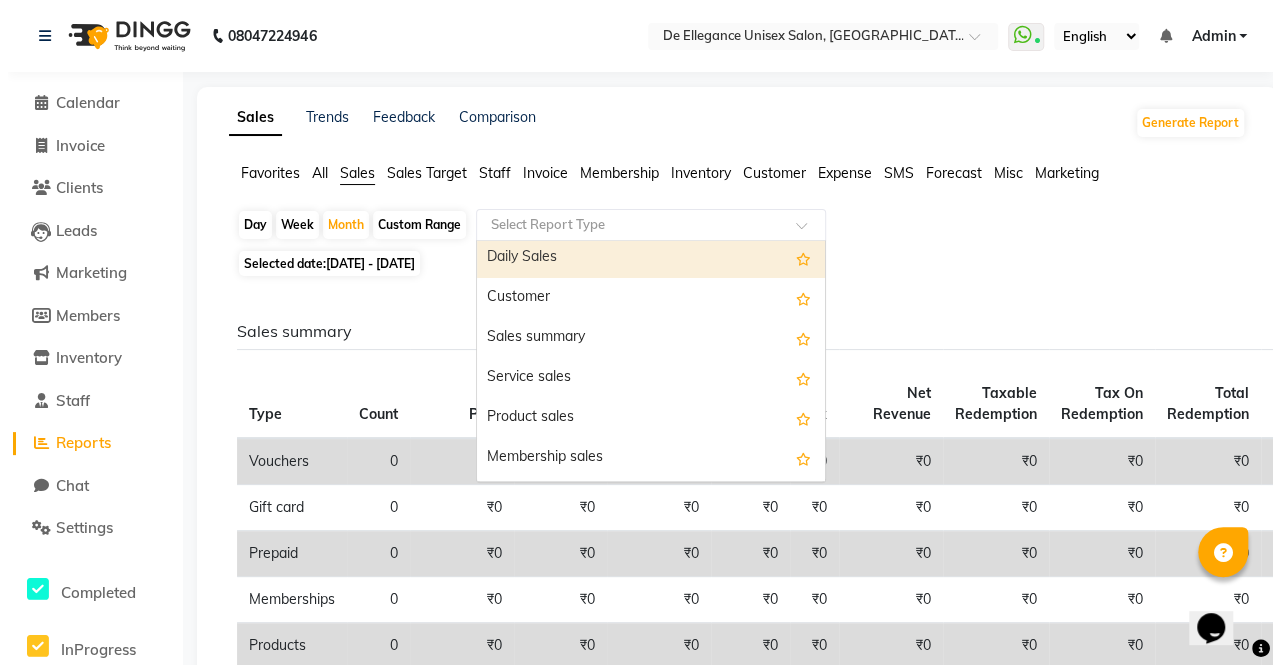 scroll, scrollTop: 0, scrollLeft: 0, axis: both 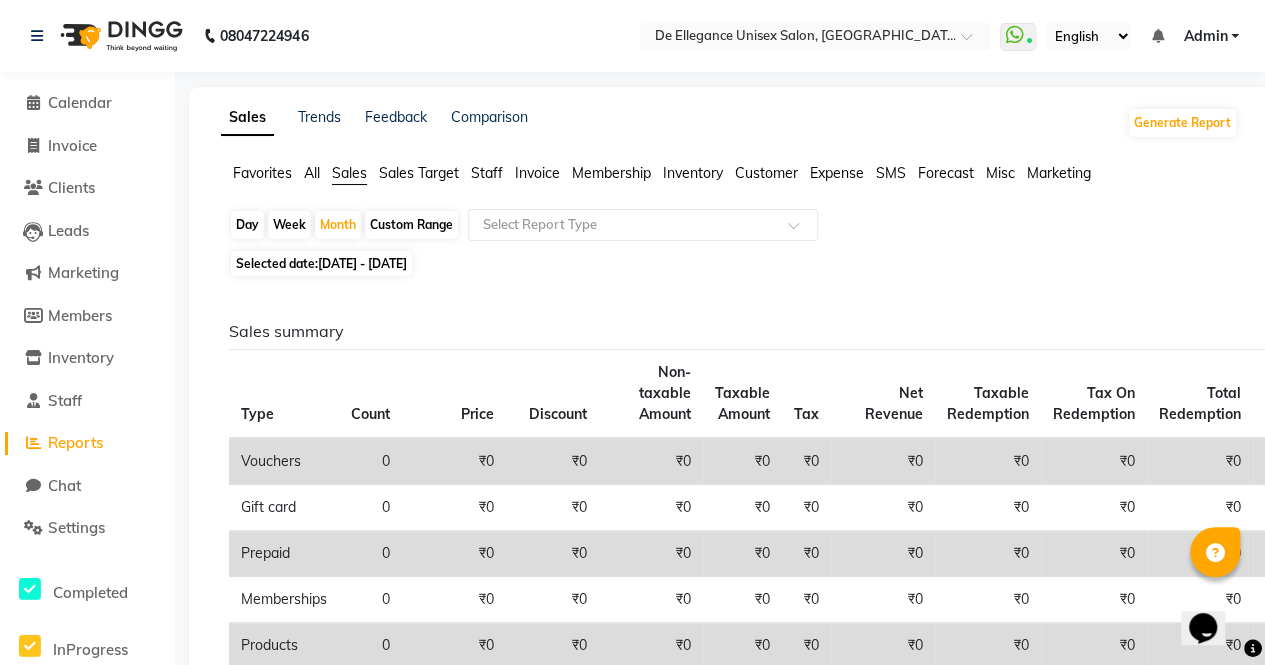 click on "Day   Week   Month   Custom Range  Select Report Type Selected date:  01-05-2025 - 31-05-2025  Sales summary Type Count Price Discount Non-taxable Amount Taxable Amount Tax Net Revenue Taxable Redemption Tax On Redemption Total Redemption Total Tax Total  Vouchers 0 ₹0 ₹0 ₹0 ₹0 ₹0 ₹0 ₹0 ₹0 ₹0 ₹0 ₹0  Gift card 0 ₹0 ₹0 ₹0 ₹0 ₹0 ₹0 ₹0 ₹0 ₹0 ₹0 ₹0  Prepaid 0 ₹0 ₹0 ₹0 ₹0 ₹0 ₹0 ₹0 ₹0 ₹0 ₹0 ₹0  Memberships 0 ₹0 ₹0 ₹0 ₹0 ₹0 ₹0 ₹0 ₹0 ₹0 ₹0 ₹0  Products 0 ₹0 ₹0 ₹0 ₹0 ₹0 ₹0 ₹0 ₹0 ₹0 ₹0 ₹0  Packages 0 ₹0 ₹0 ₹0 ₹0 ₹0 ₹0 ₹0 ₹0 ₹0 ₹0 ₹0  Tips 0 ₹0 ₹0 ₹0 ₹0 ₹0 ₹0 ₹0 ₹0 ₹0 ₹0 ₹0  Services 408 ₹1,88,288.00 ₹22,448.50 ₹1,65,839.50 ₹0 ₹0 ₹1,65,839.50 ₹0 ₹0 ₹0 ₹0 ₹1,65,839.50  Fee 0 ₹0 ₹0 ₹0 ₹0 ₹0 ₹0 ₹0 ₹0 ₹0 ₹0 ₹0 Payment mode Payment Mode Count Total Redemption Tip Fee Advance Amount Invoice Amount  GPAY 159 ₹1,18,519.40 ₹0 ₹0" 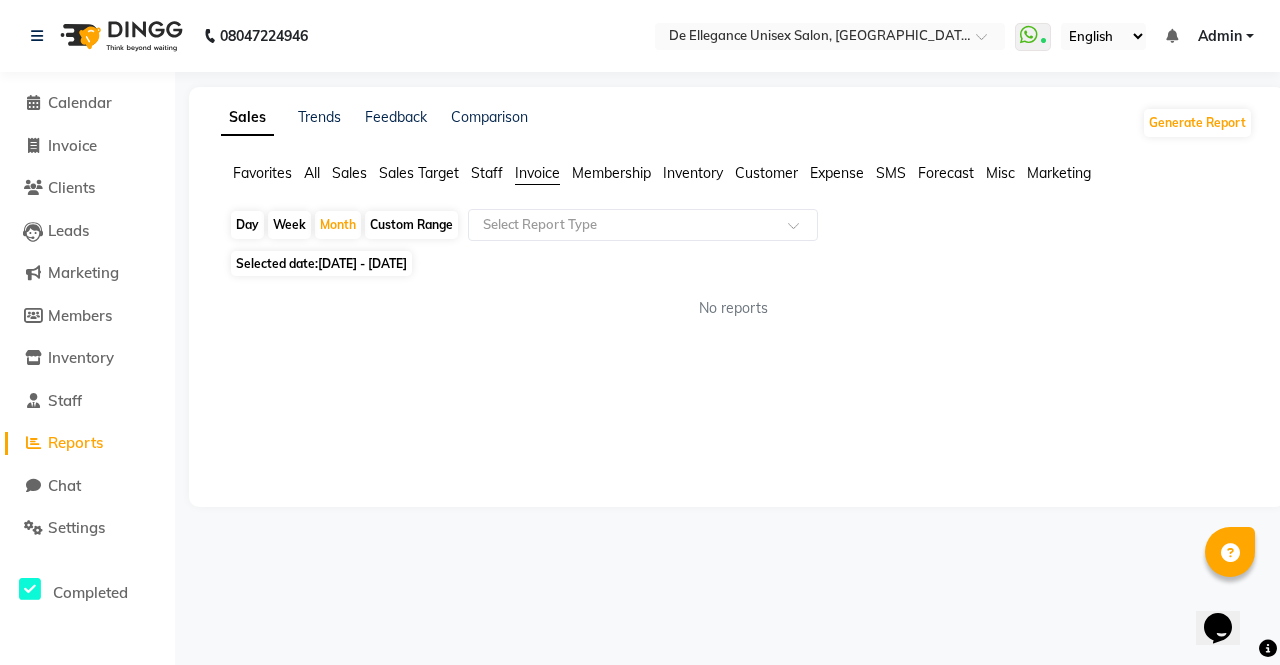 click on "All" 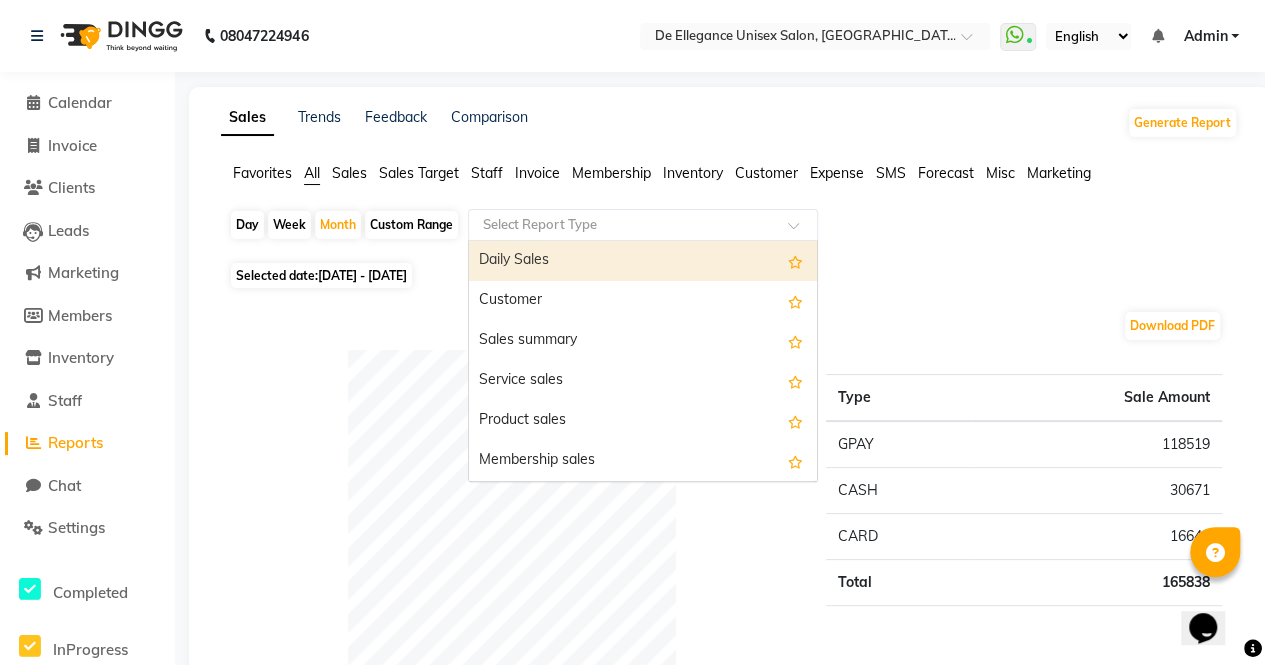 click 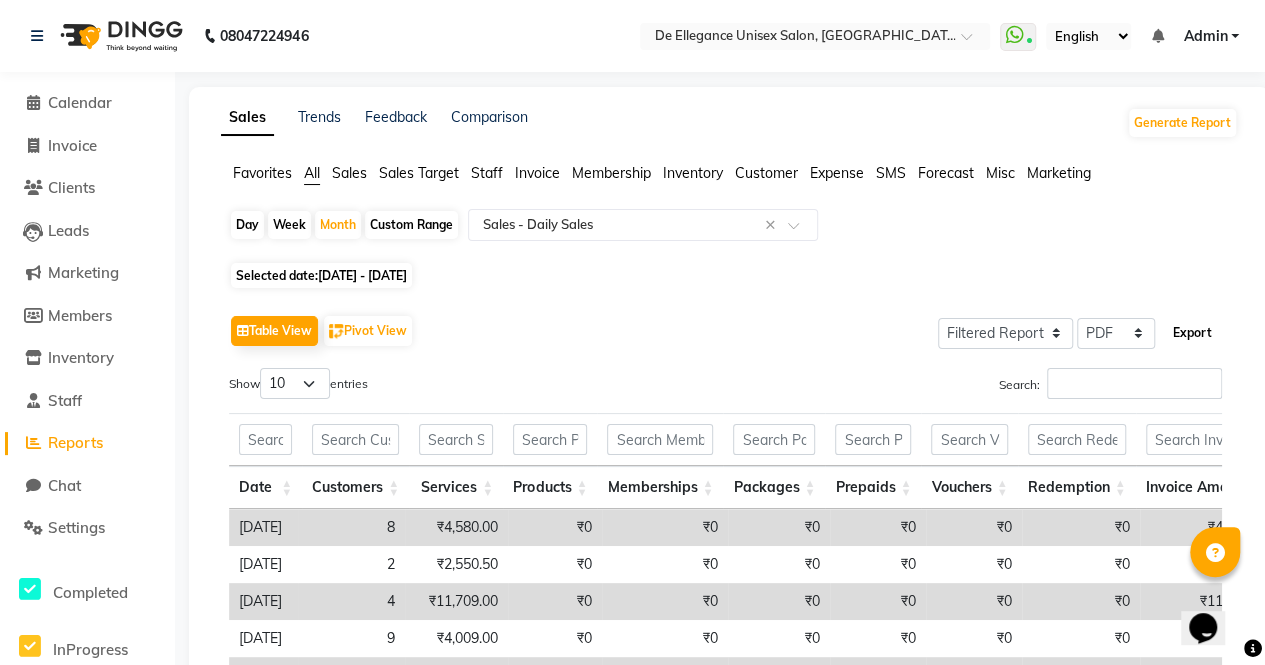 click on "Export" 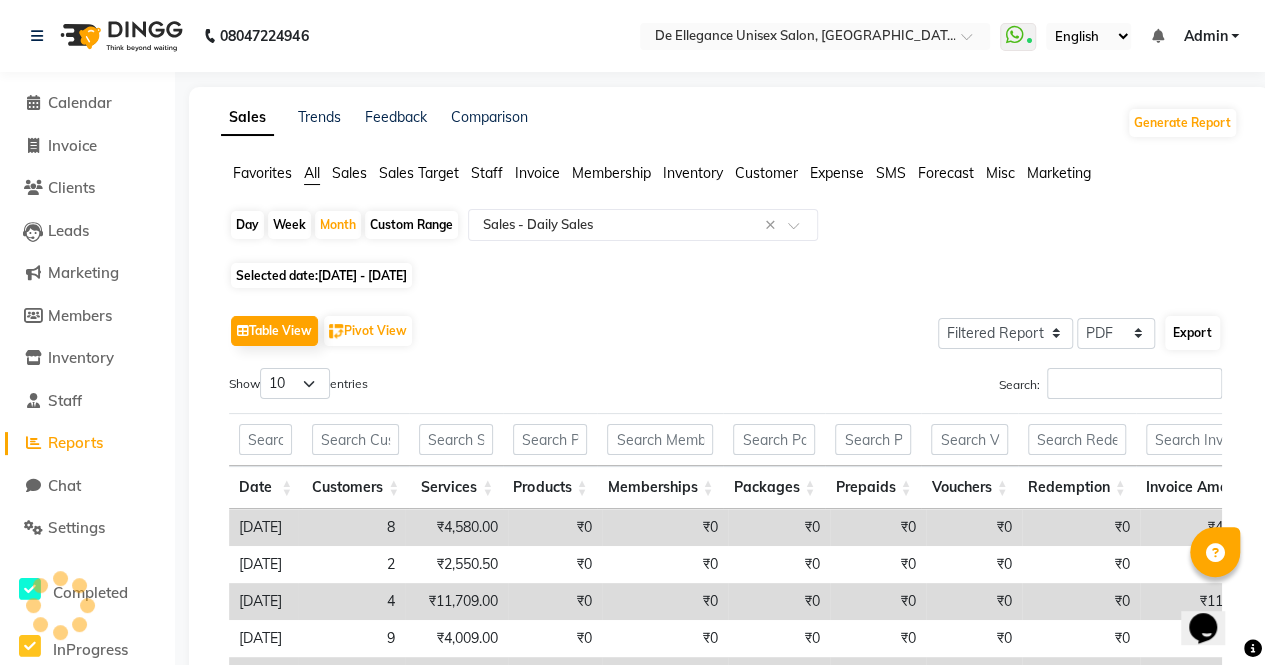 select on "sans-serif" 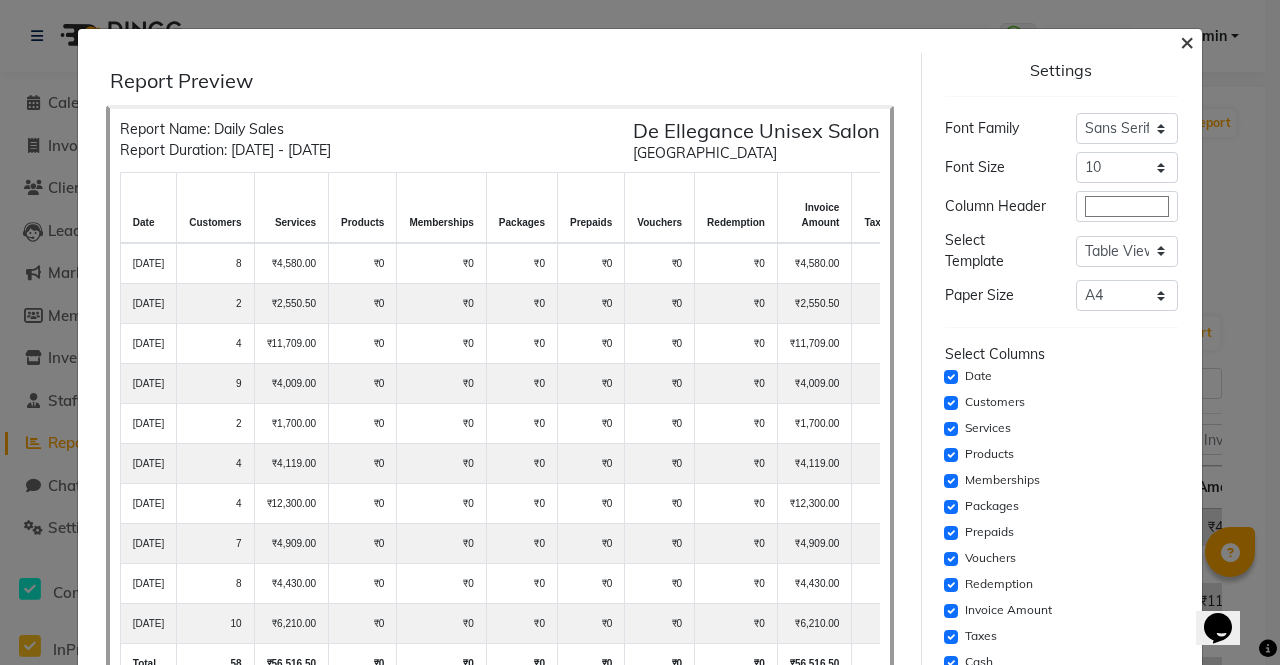 click on "×" 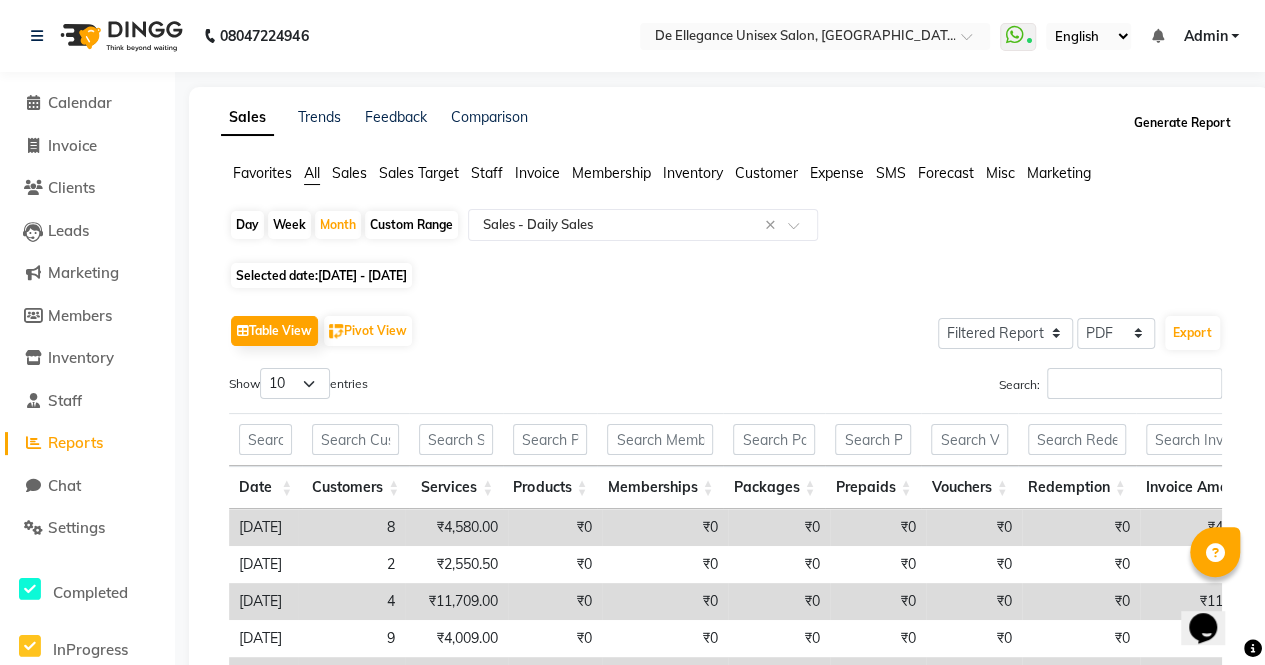click on "Generate Report" 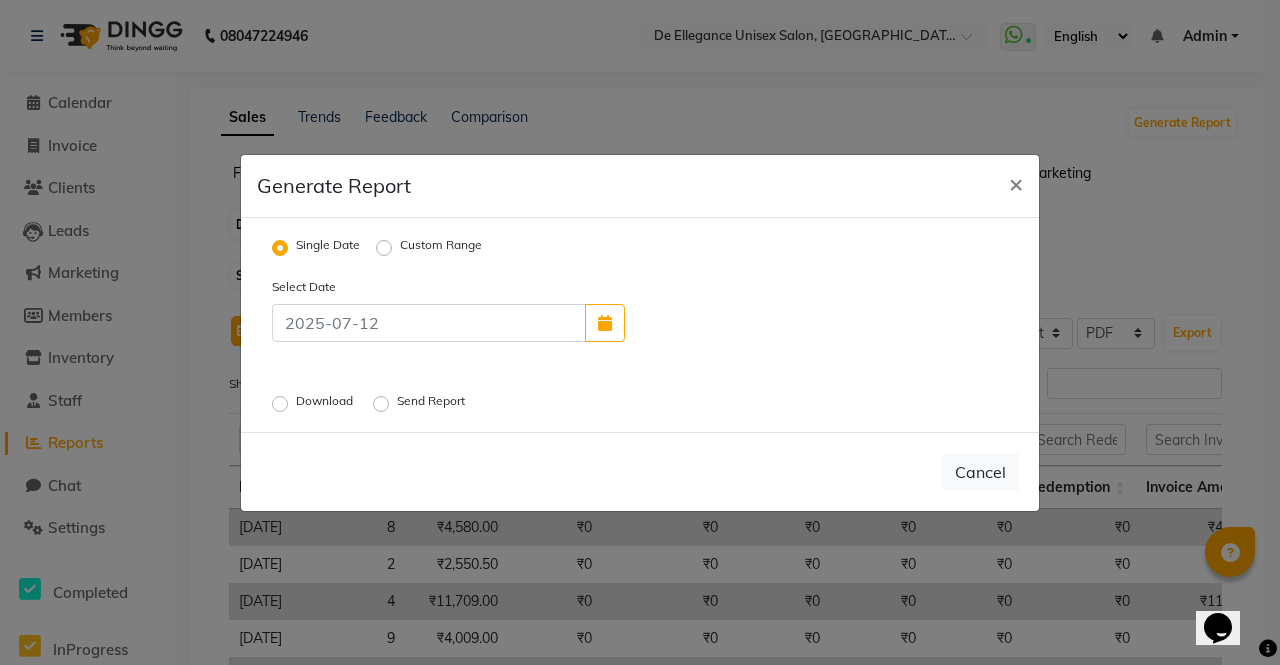 click on "Custom Range" 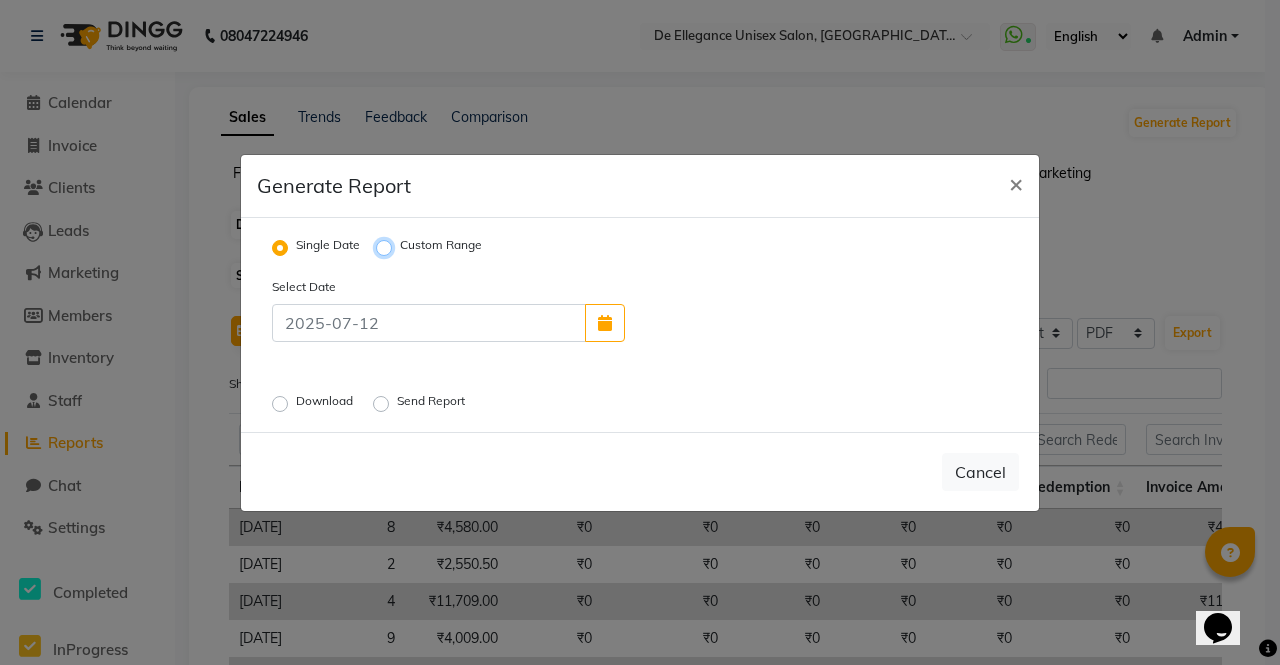 click on "Custom Range" at bounding box center [387, 247] 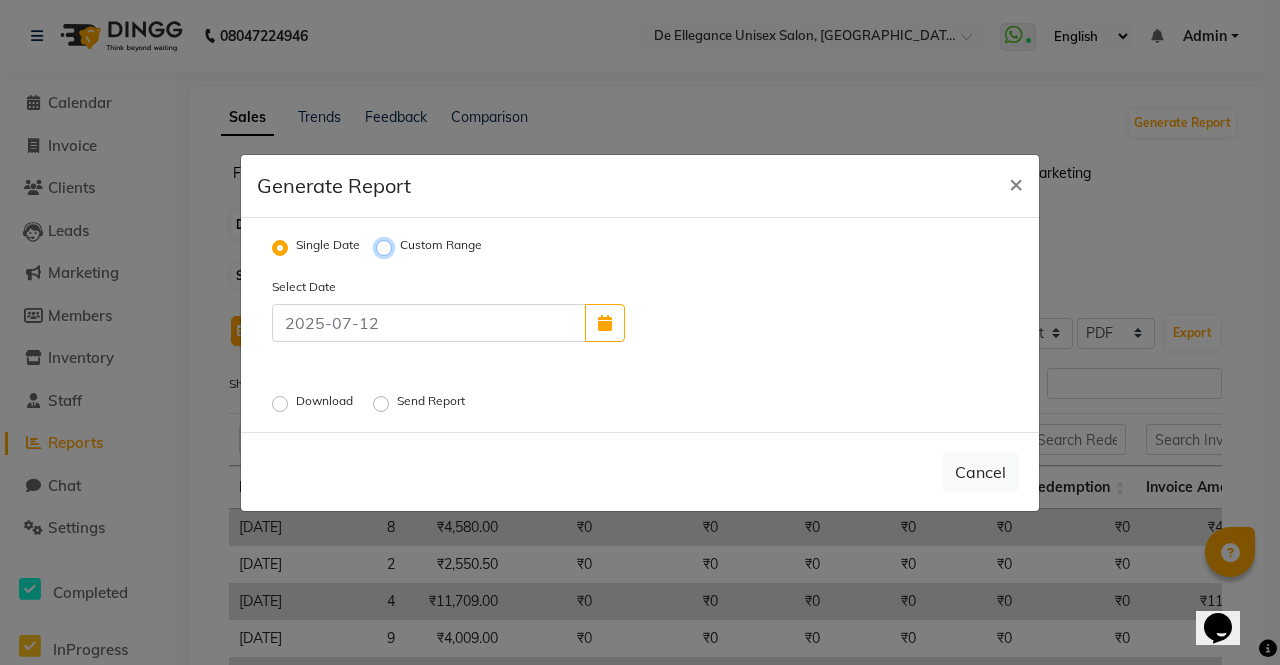 radio on "true" 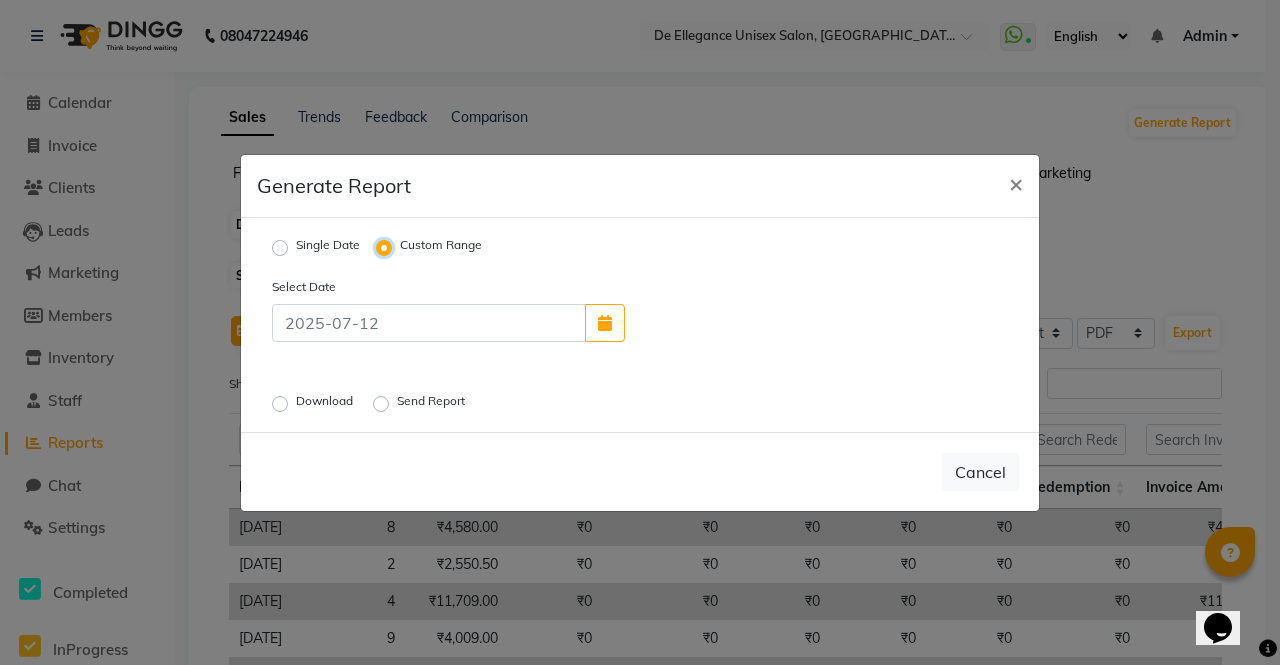 select on "7" 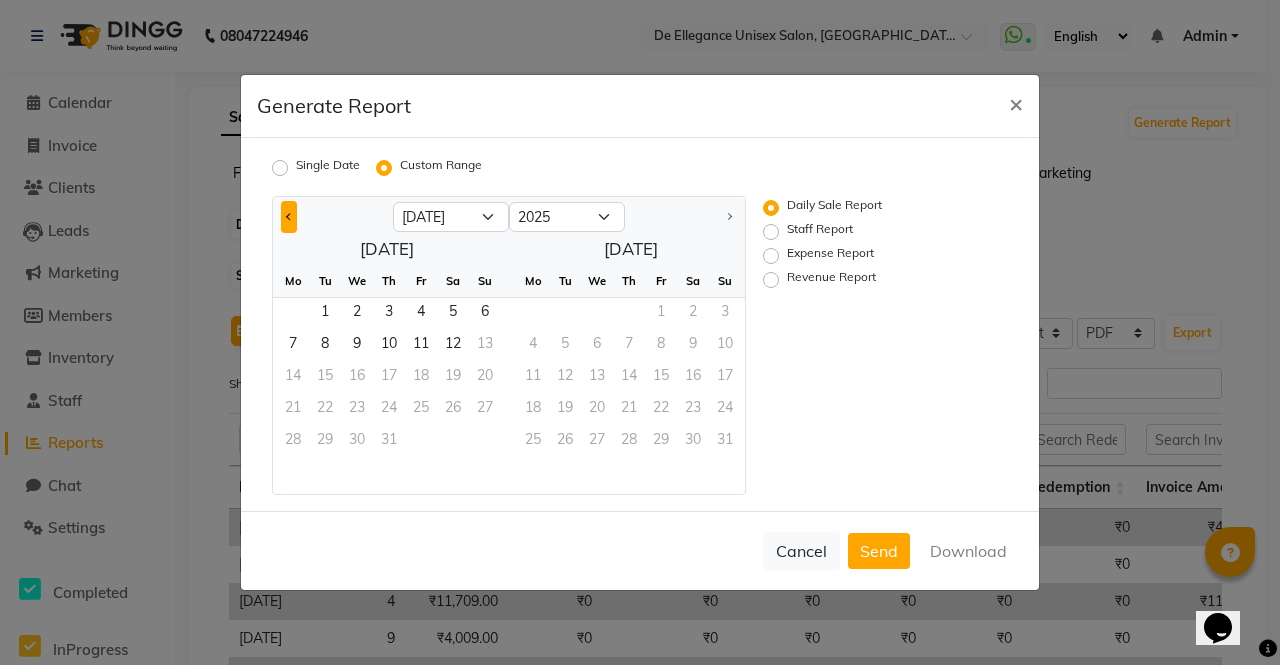 click 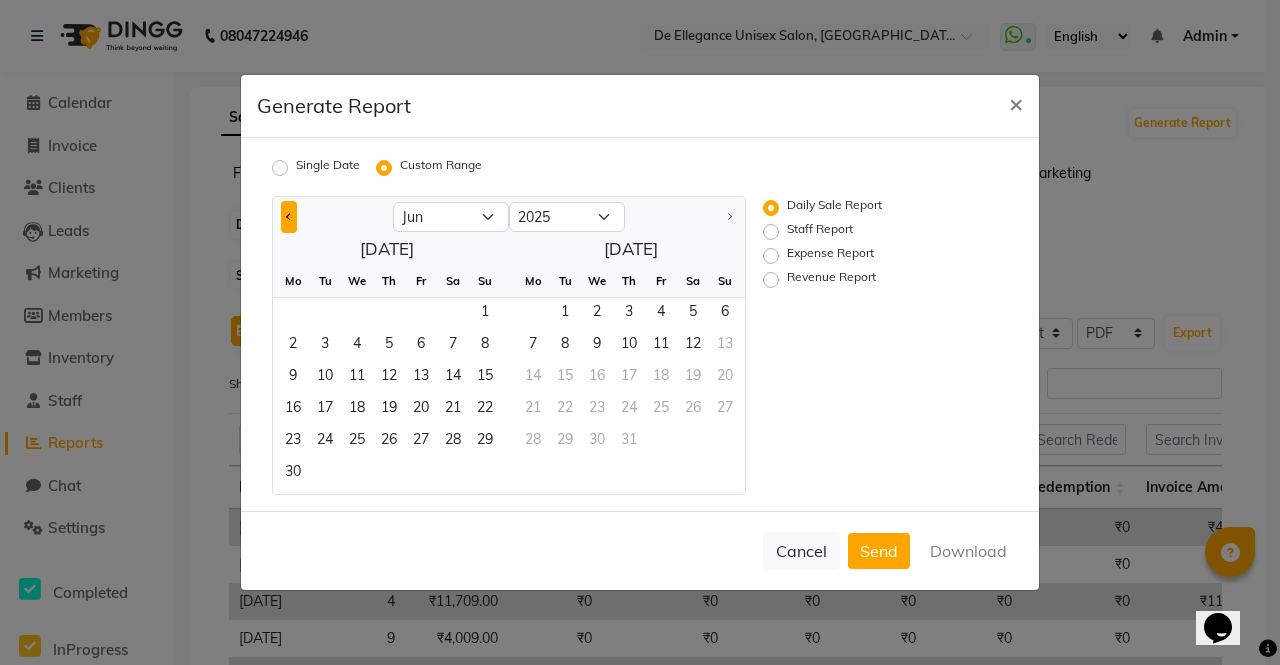 click 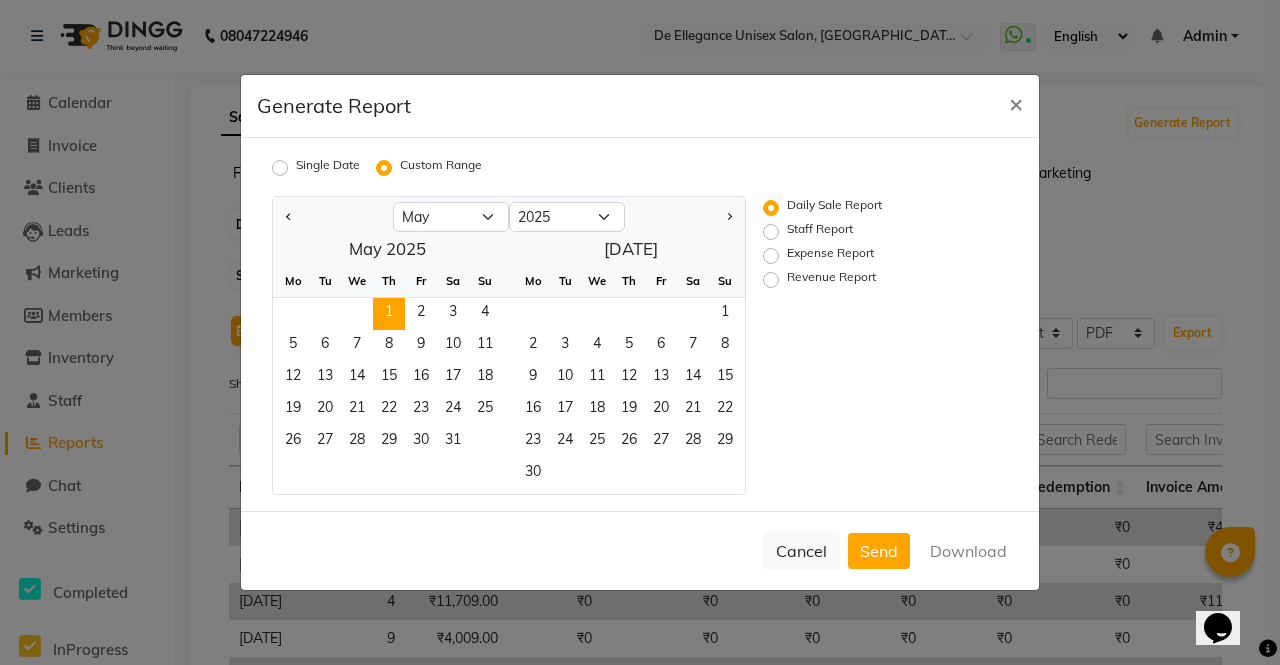 click on "1" 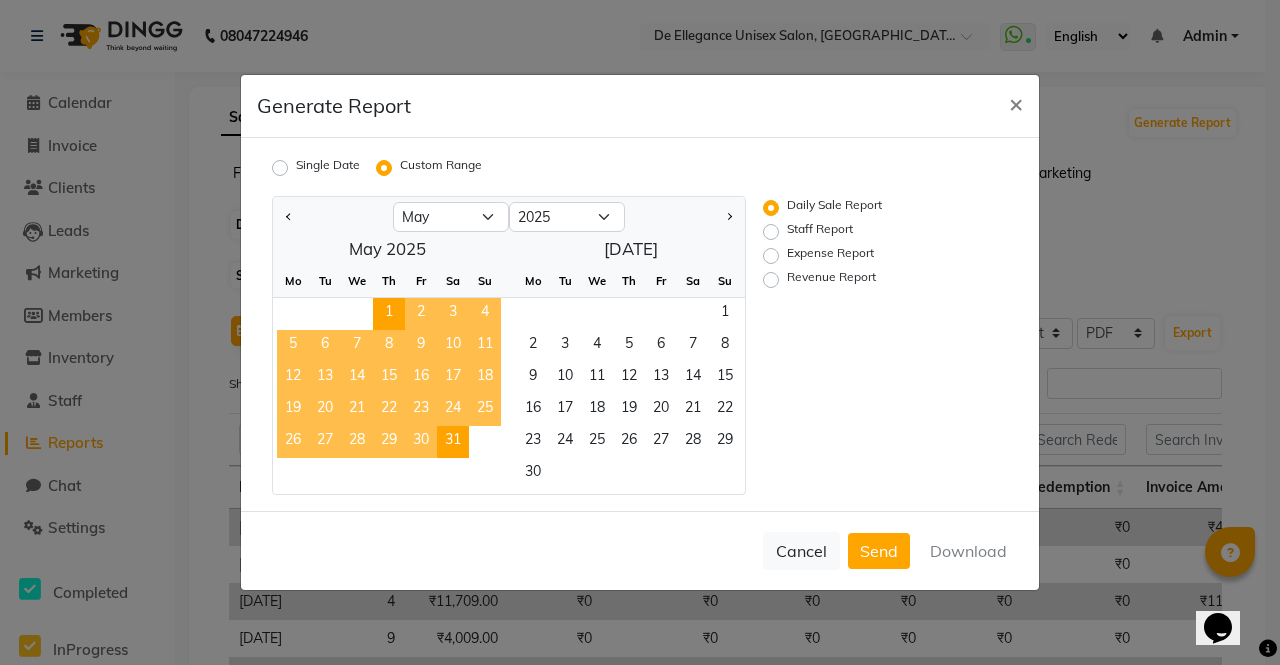 click on "31" 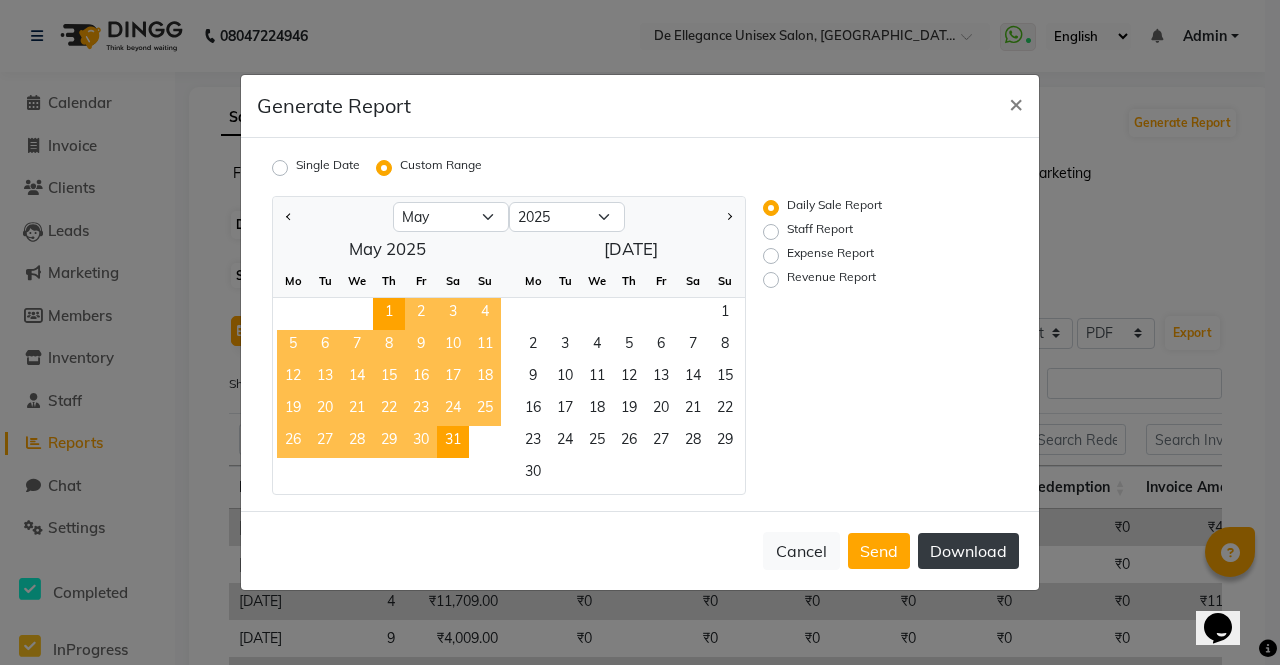 click on "Download" 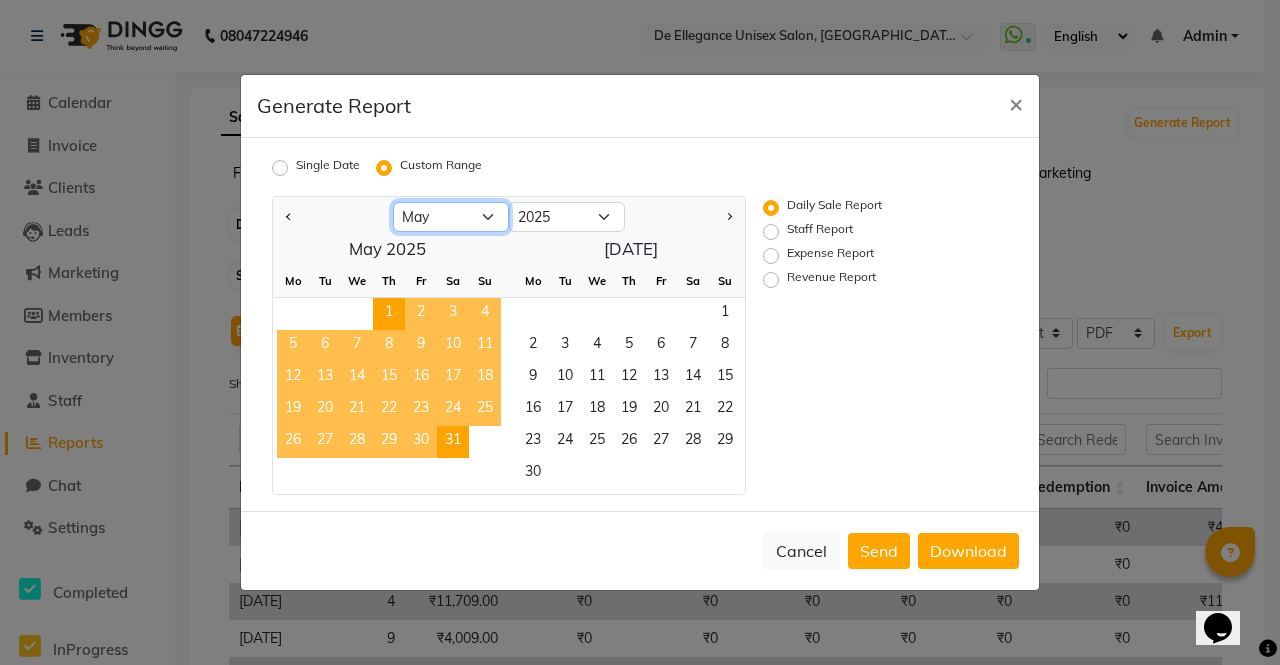 click on "Jan Feb Mar Apr May Jun Jul" 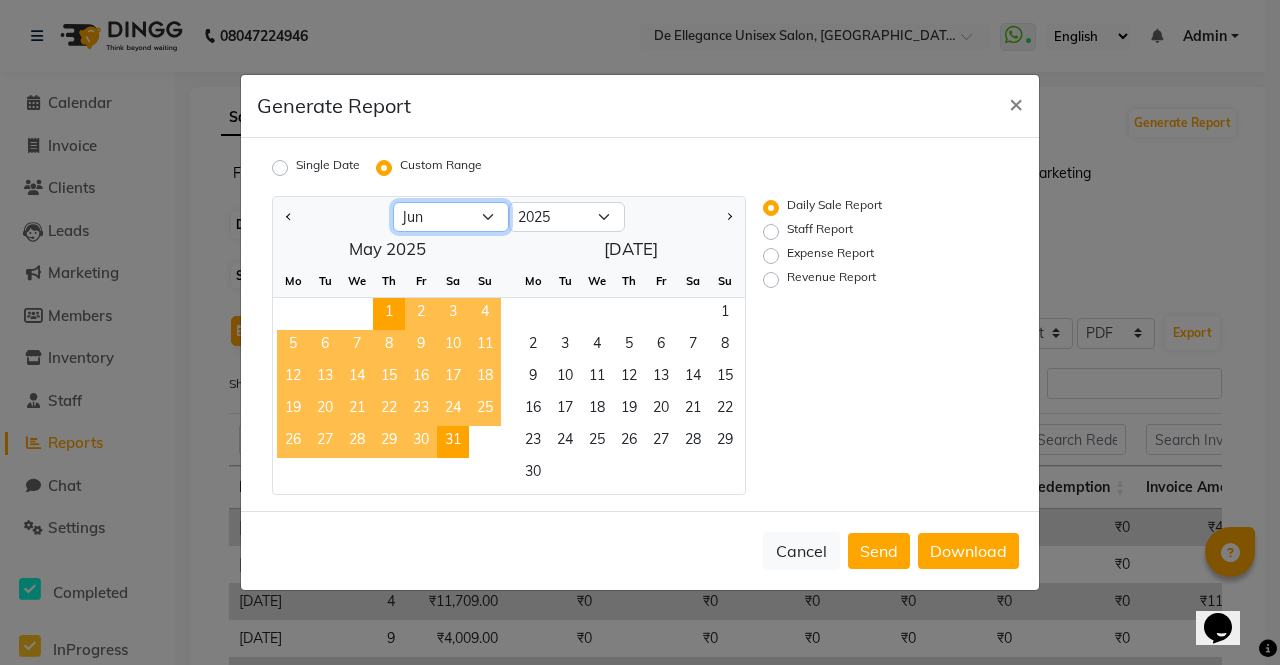 click on "Jan Feb Mar Apr May Jun Jul" 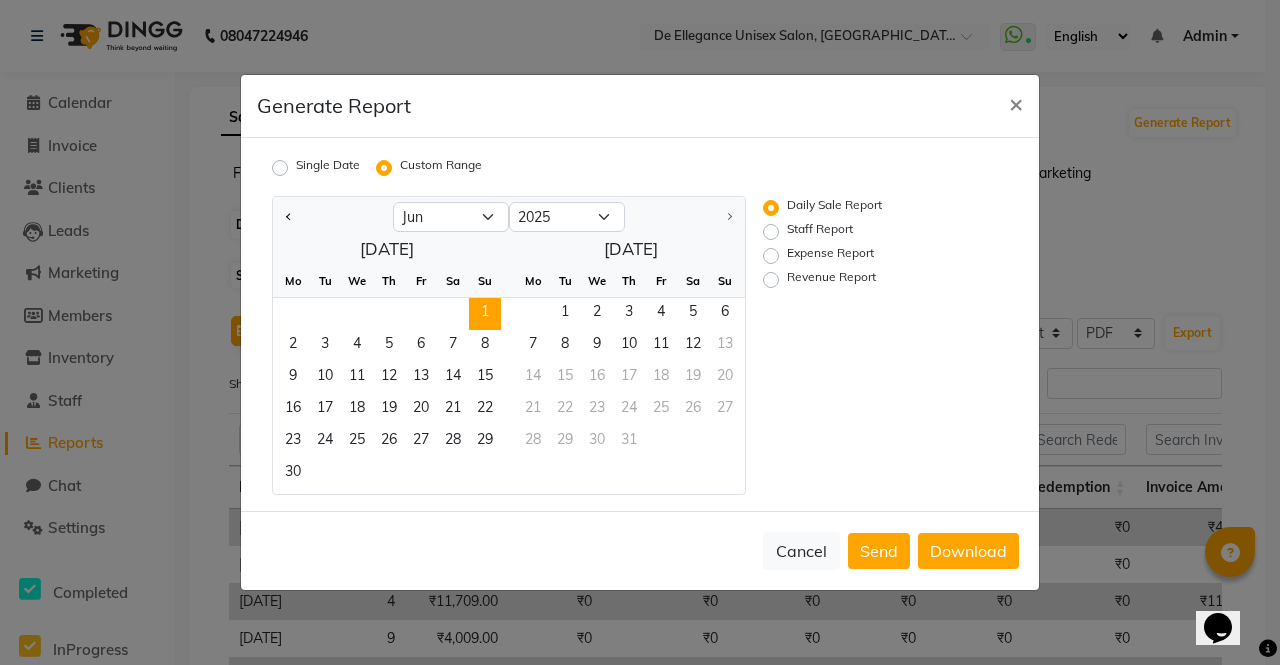 click on "1" 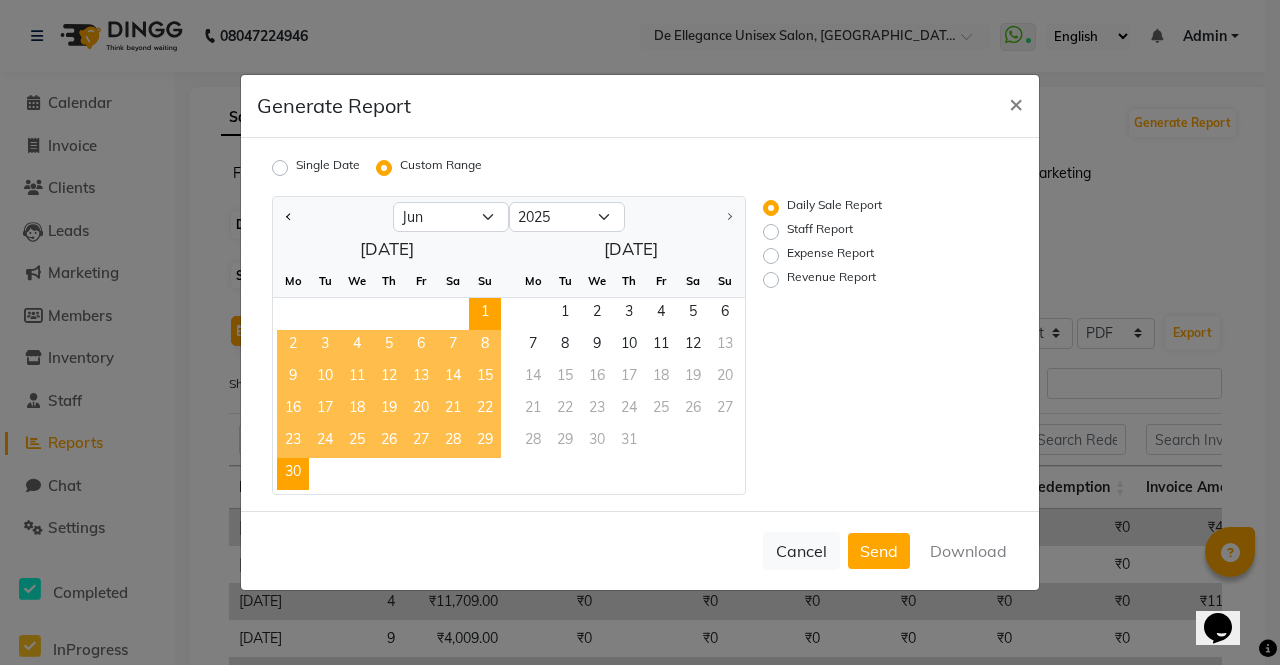 click on "30" 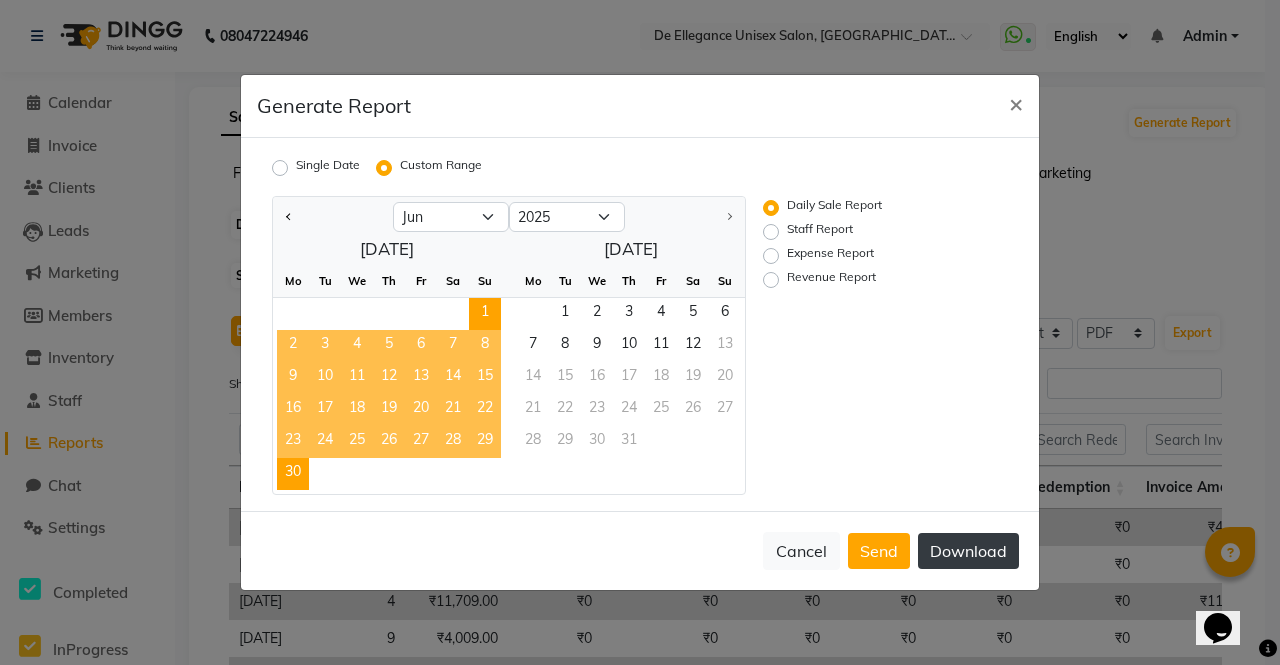 click on "Download" 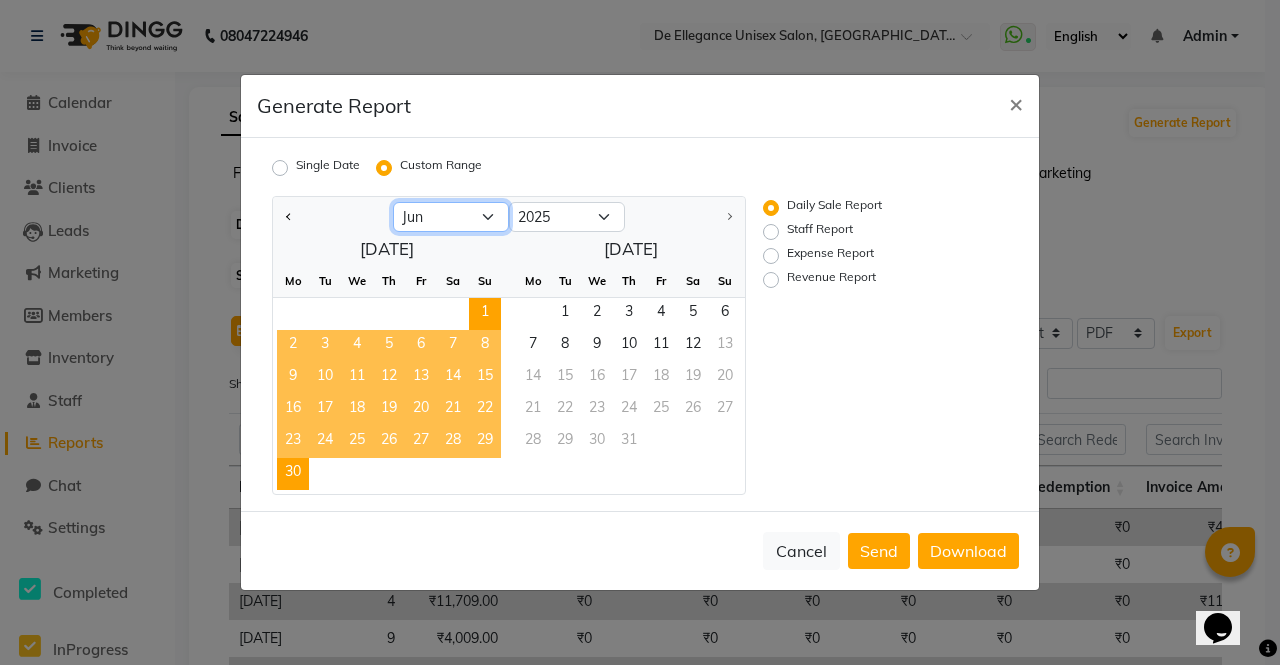click on "Jan Feb Mar Apr May Jun Jul" 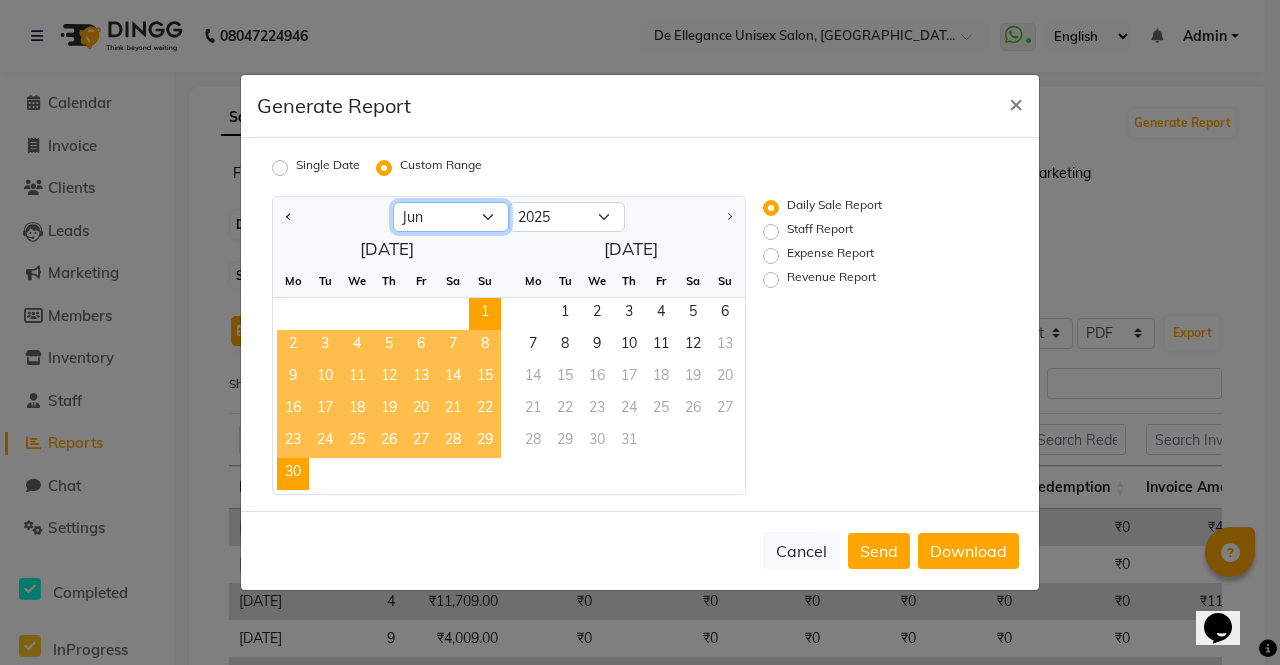 select on "4" 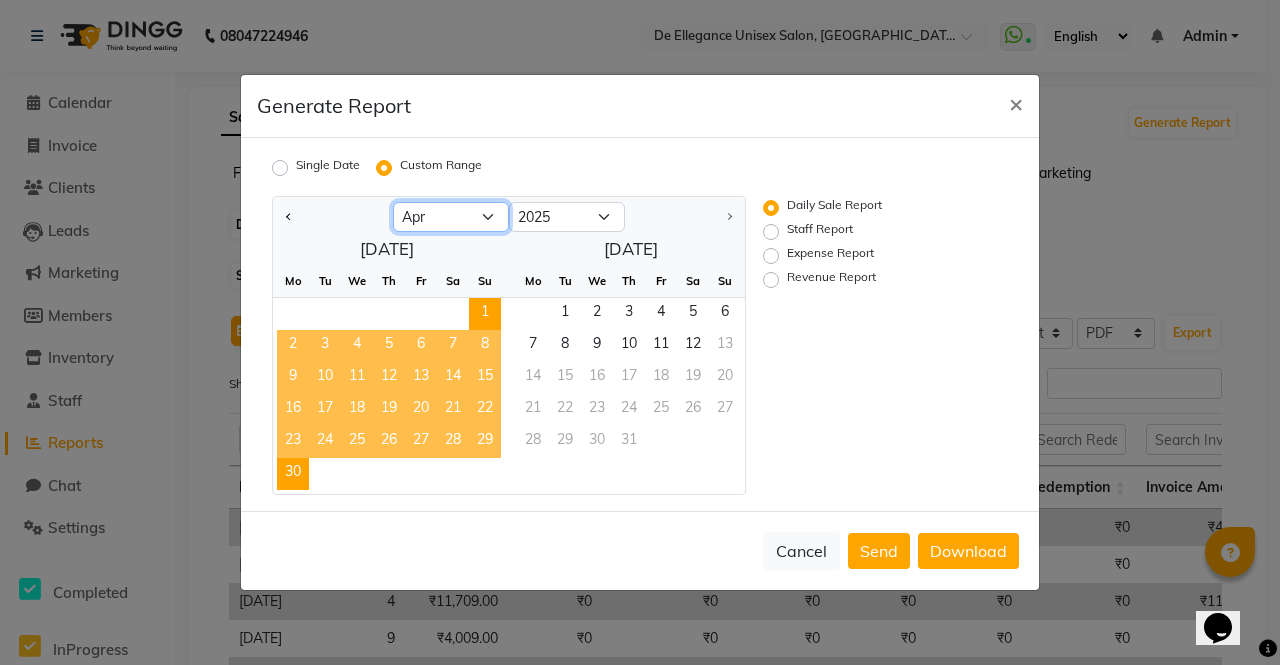 click on "Jan Feb Mar Apr May Jun Jul" 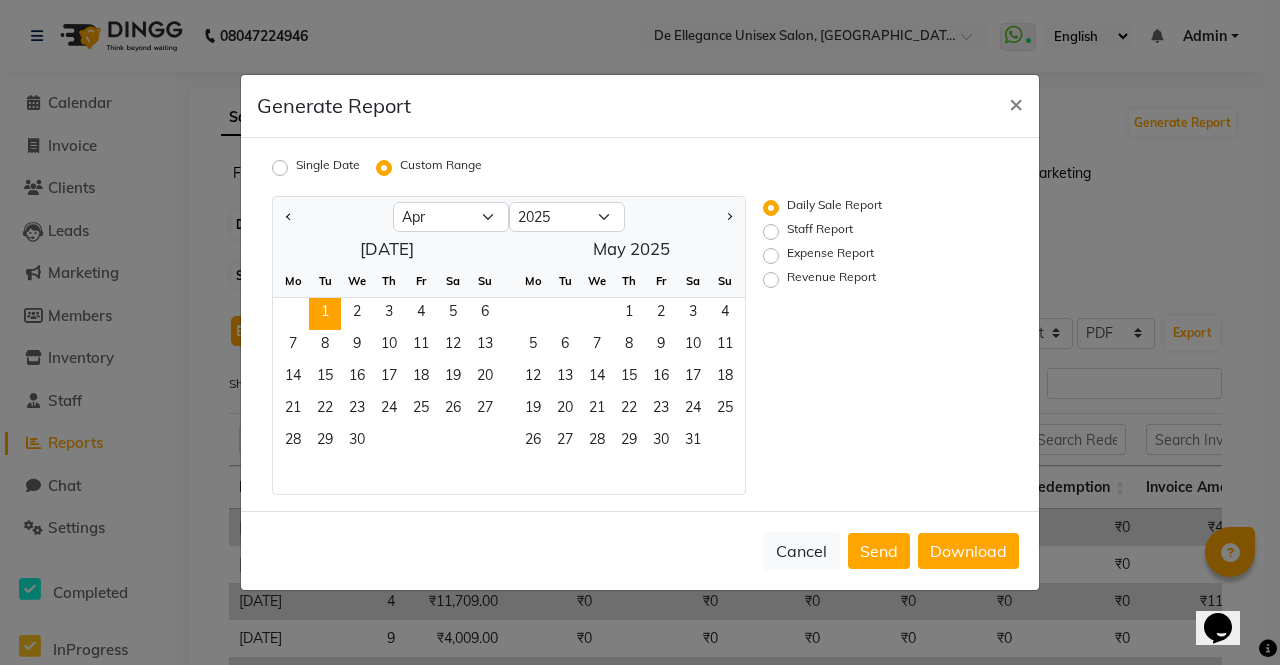 click on "1" 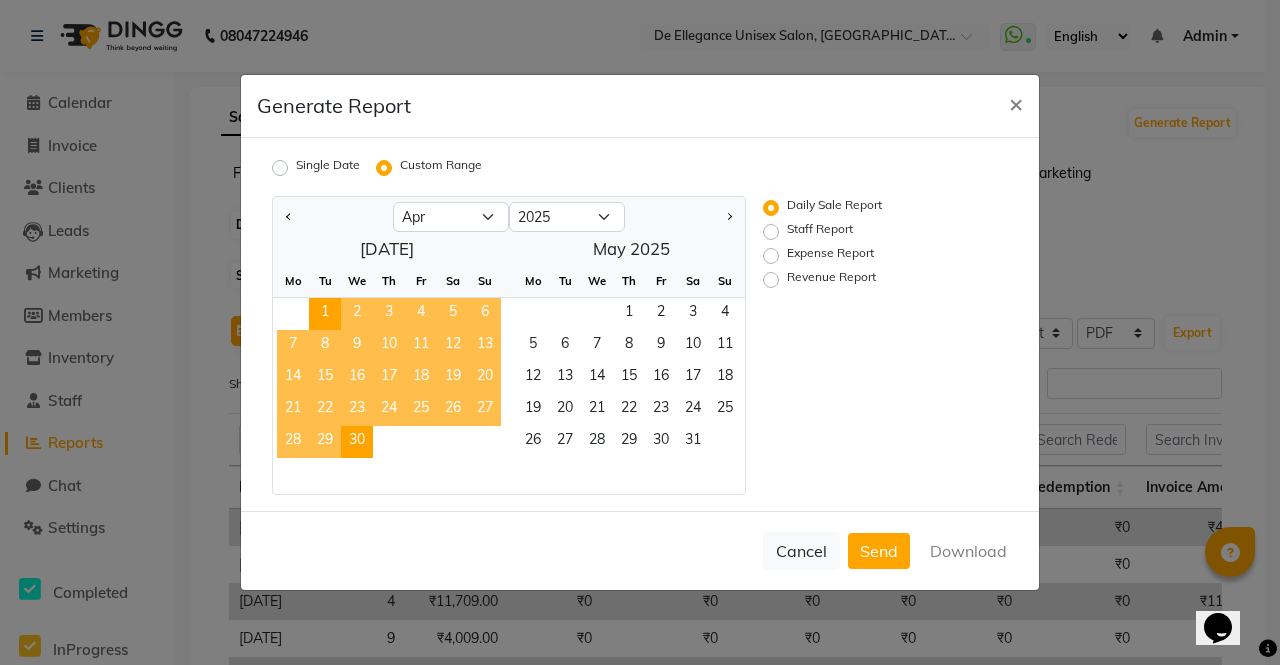 click on "30" 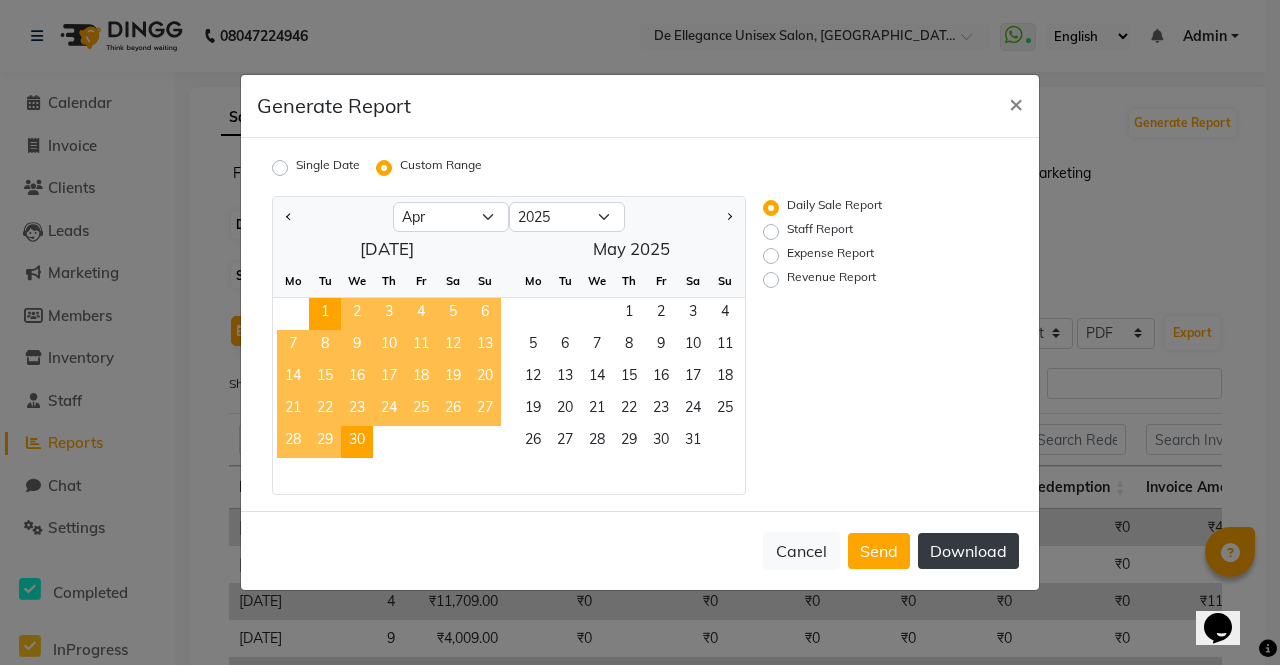 click on "Download" 